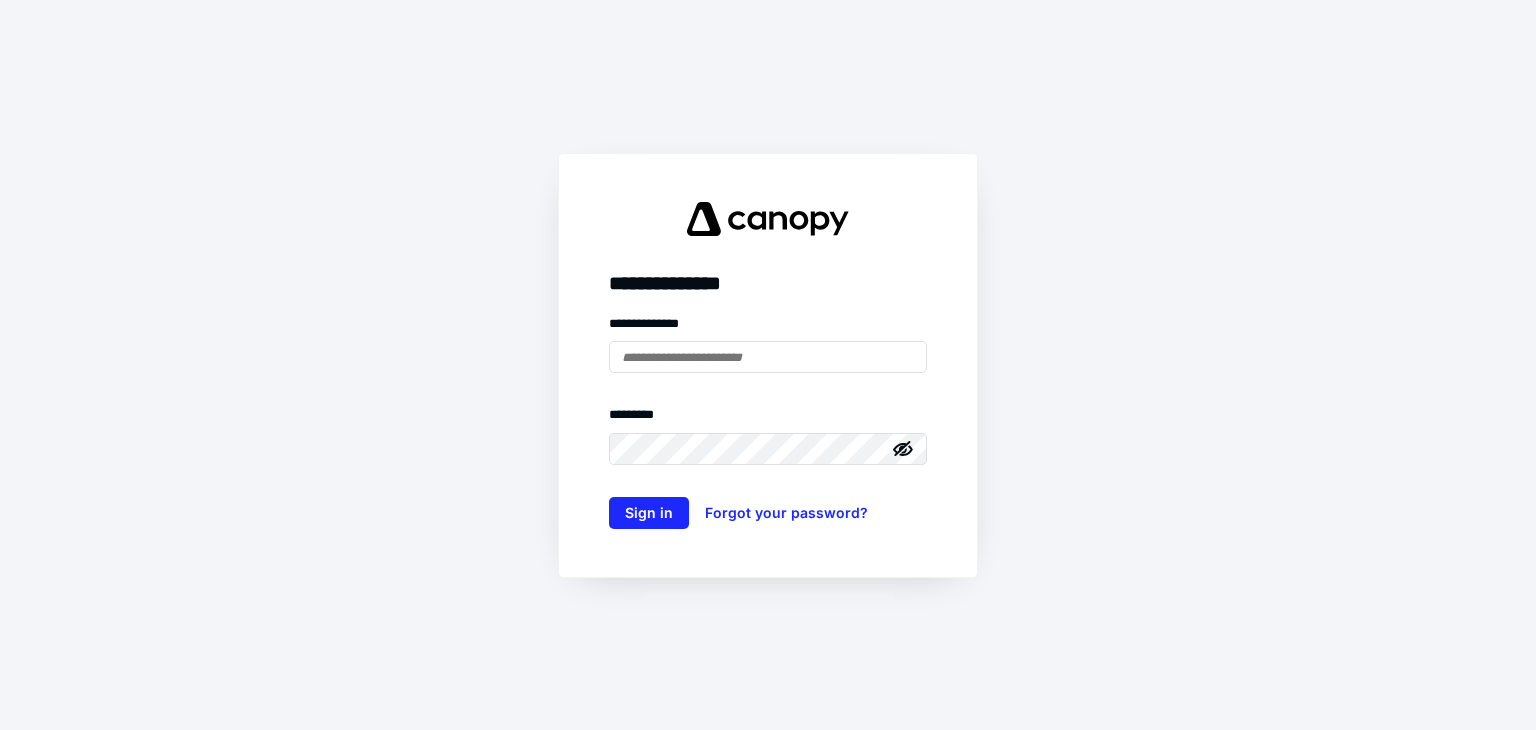 scroll, scrollTop: 0, scrollLeft: 0, axis: both 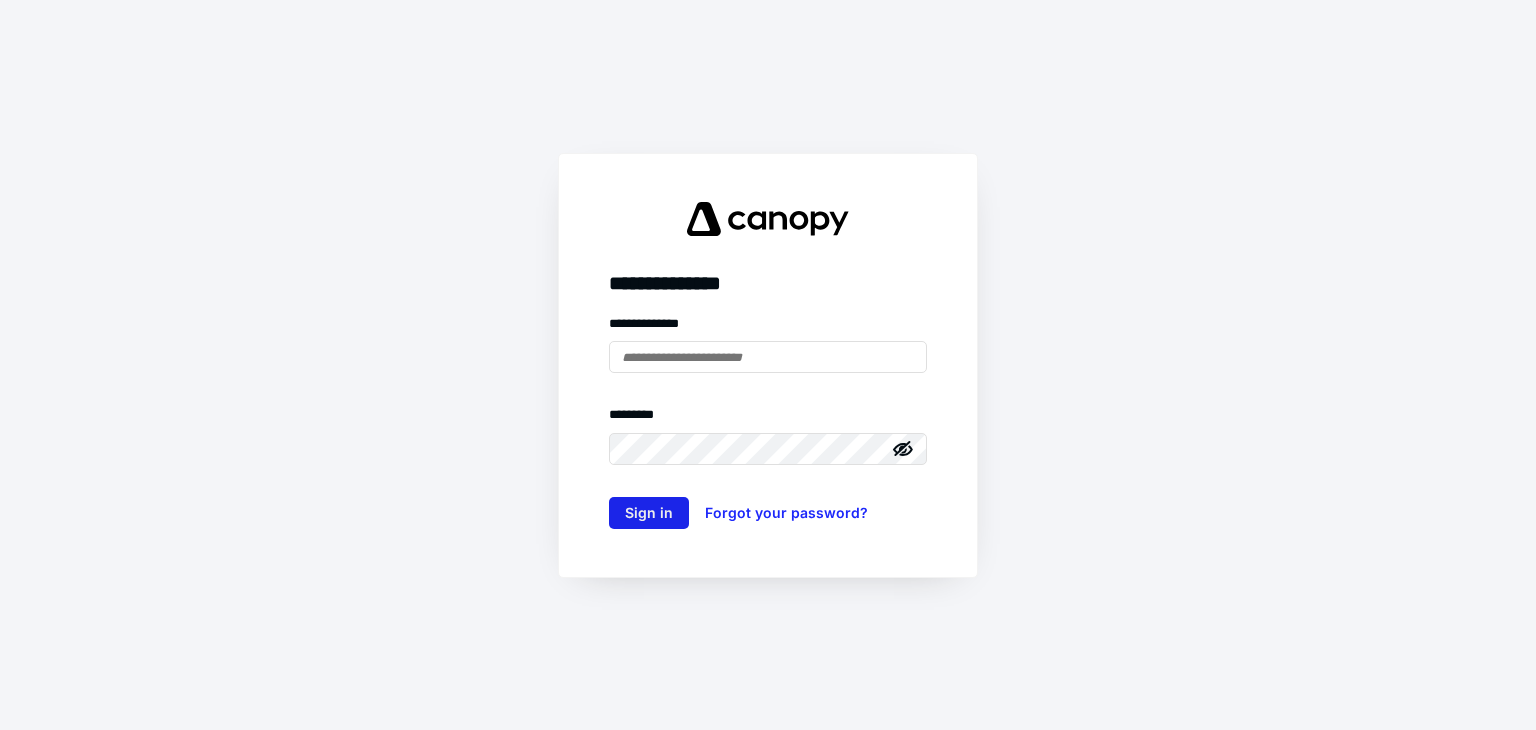 type on "**********" 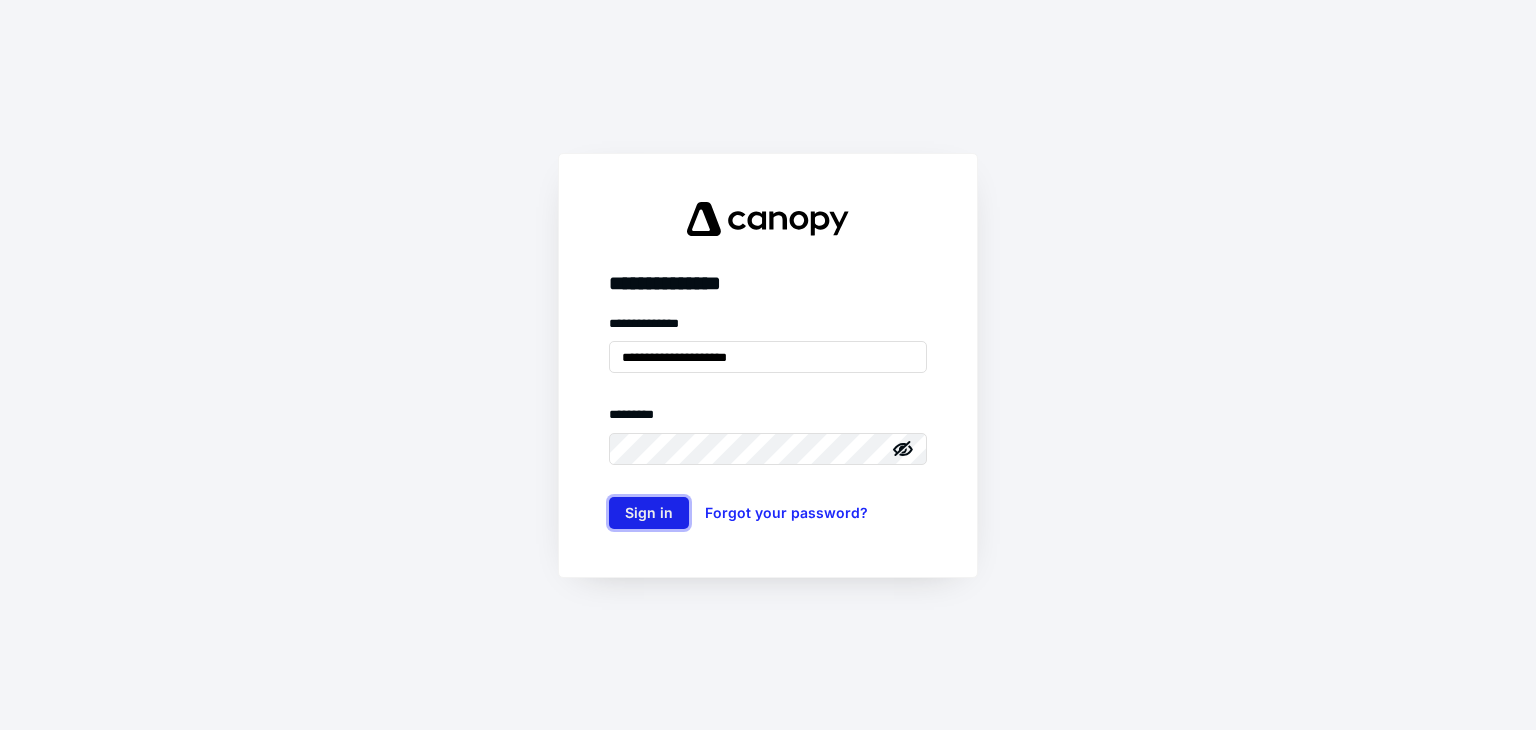 click on "Sign in" at bounding box center (649, 513) 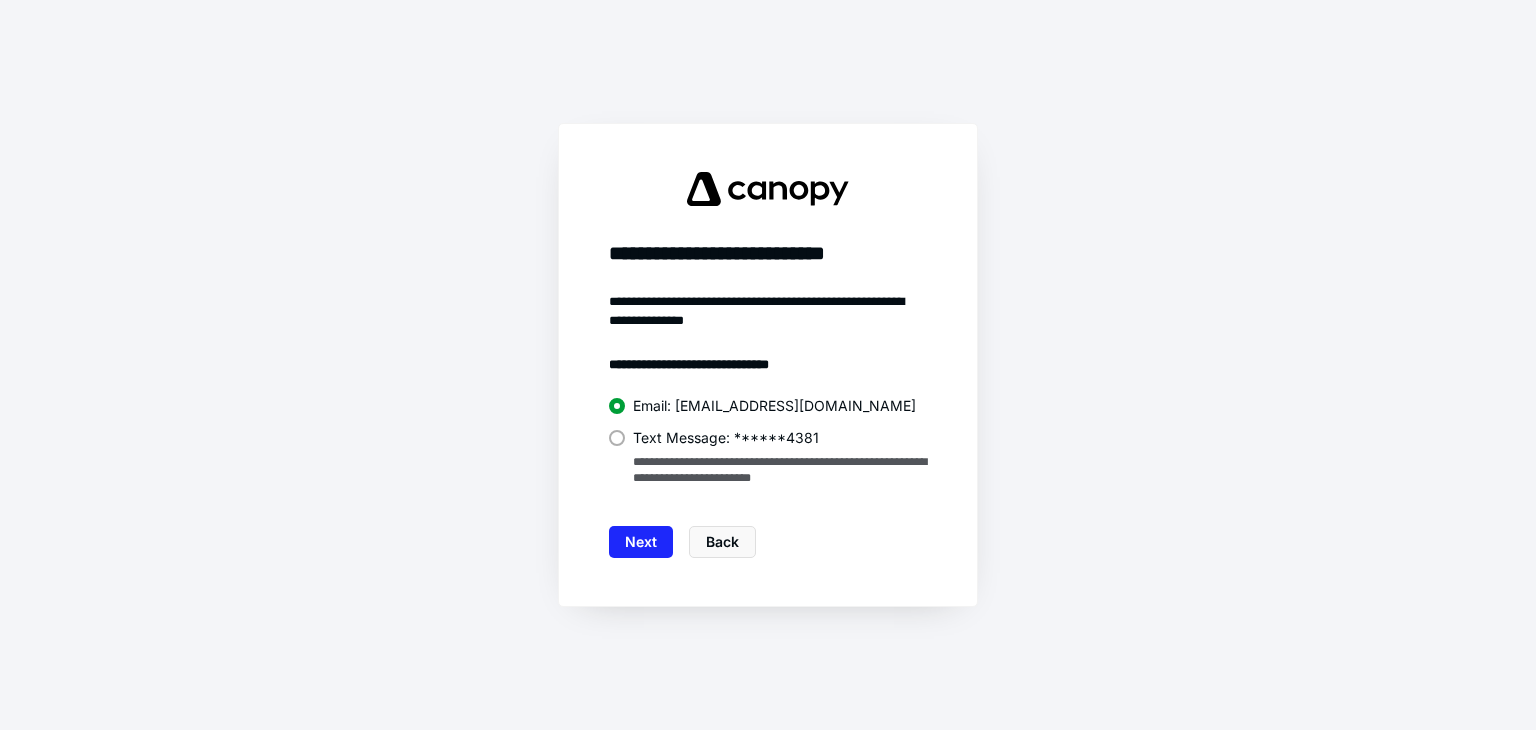 click on "Text Message: ******4381" at bounding box center (768, 436) 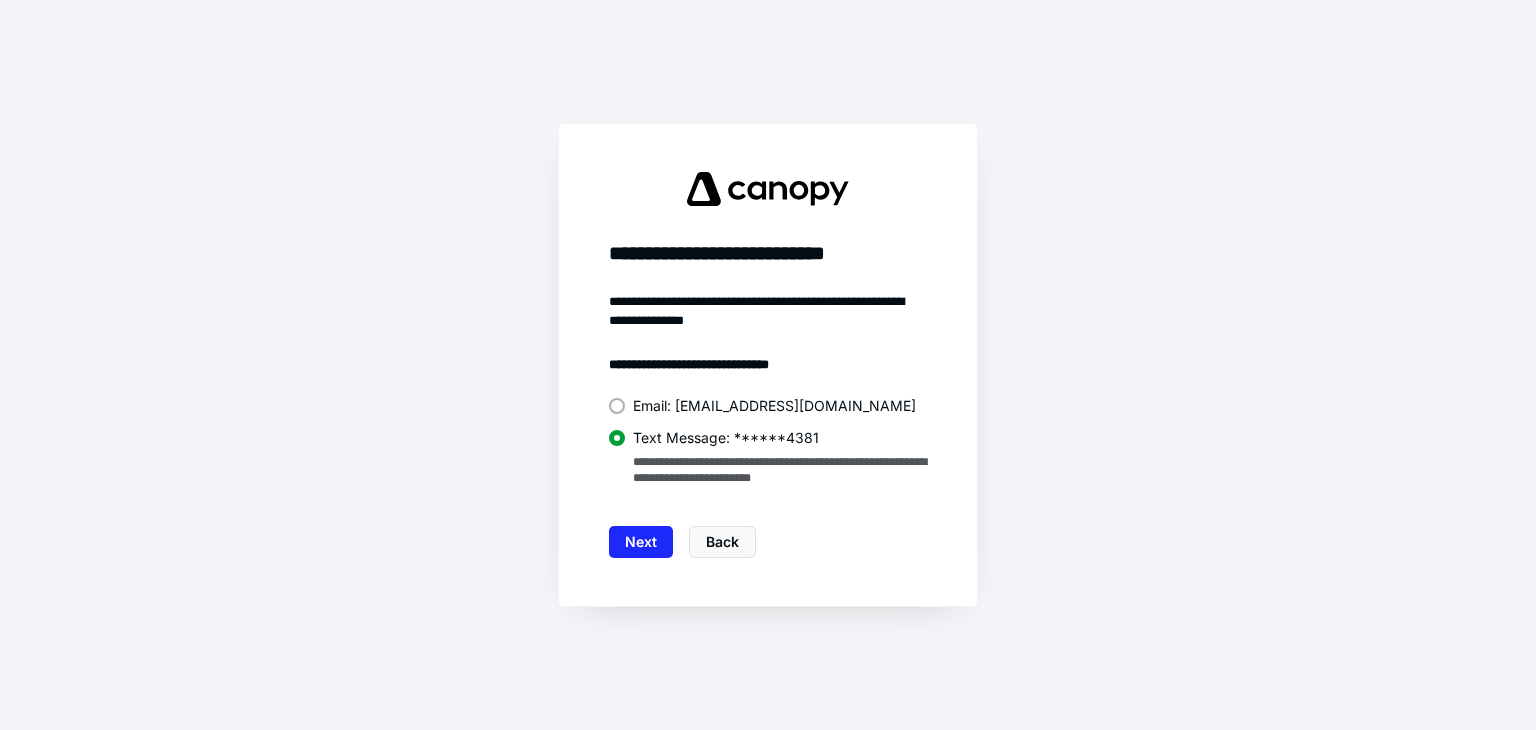 click on "Email: p****s@teampettes.com" at bounding box center (768, 406) 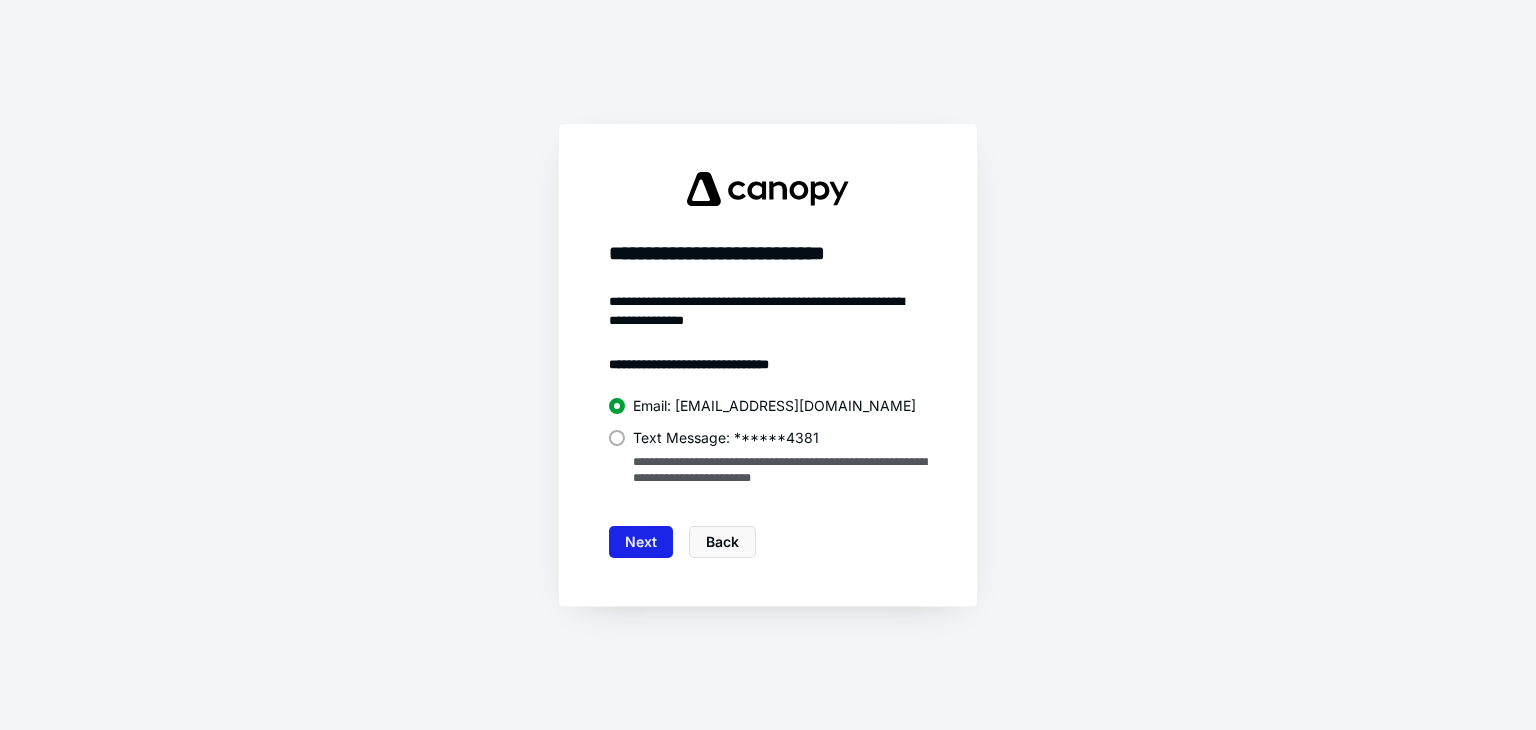 click on "Next" at bounding box center (641, 542) 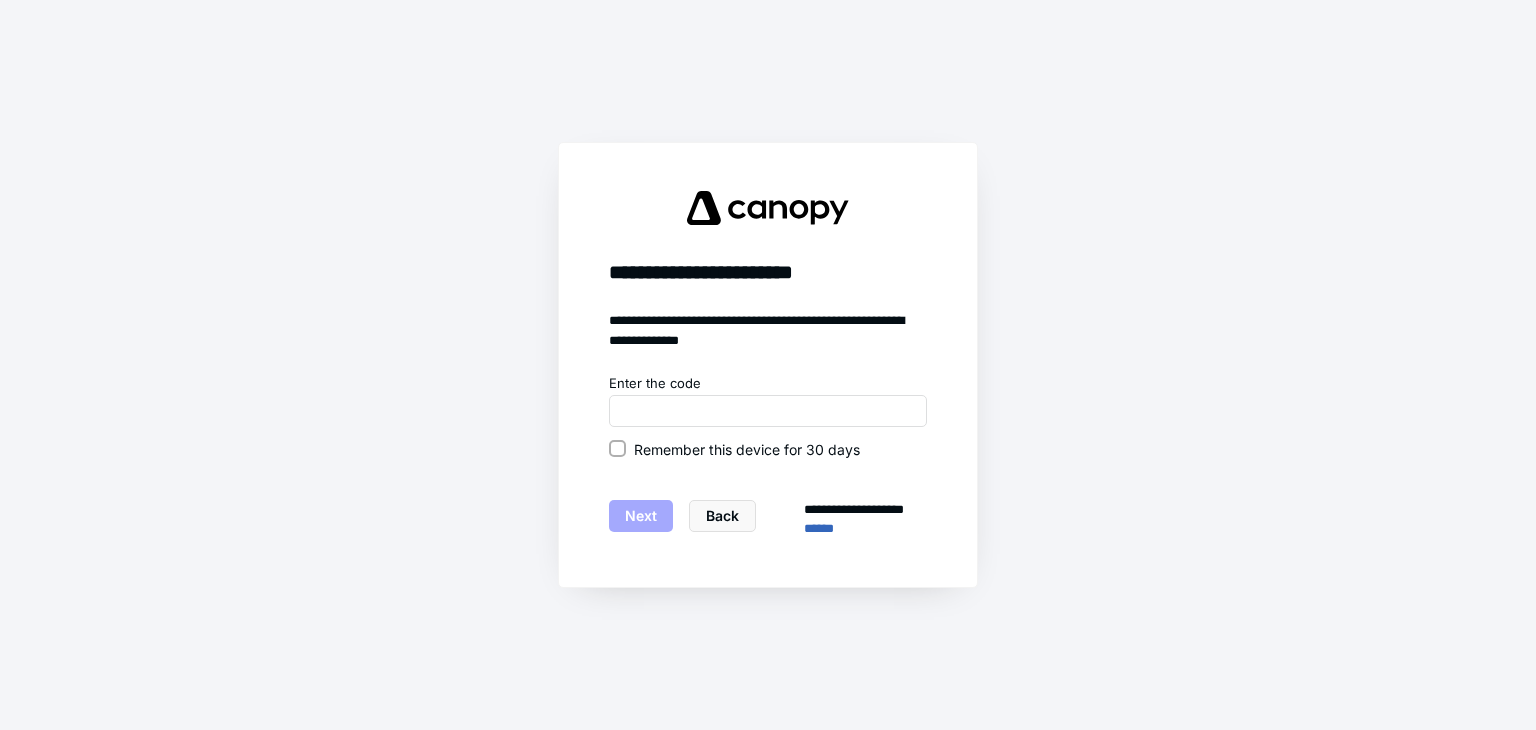 click on "Remember this device for 30 days" at bounding box center (617, 449) 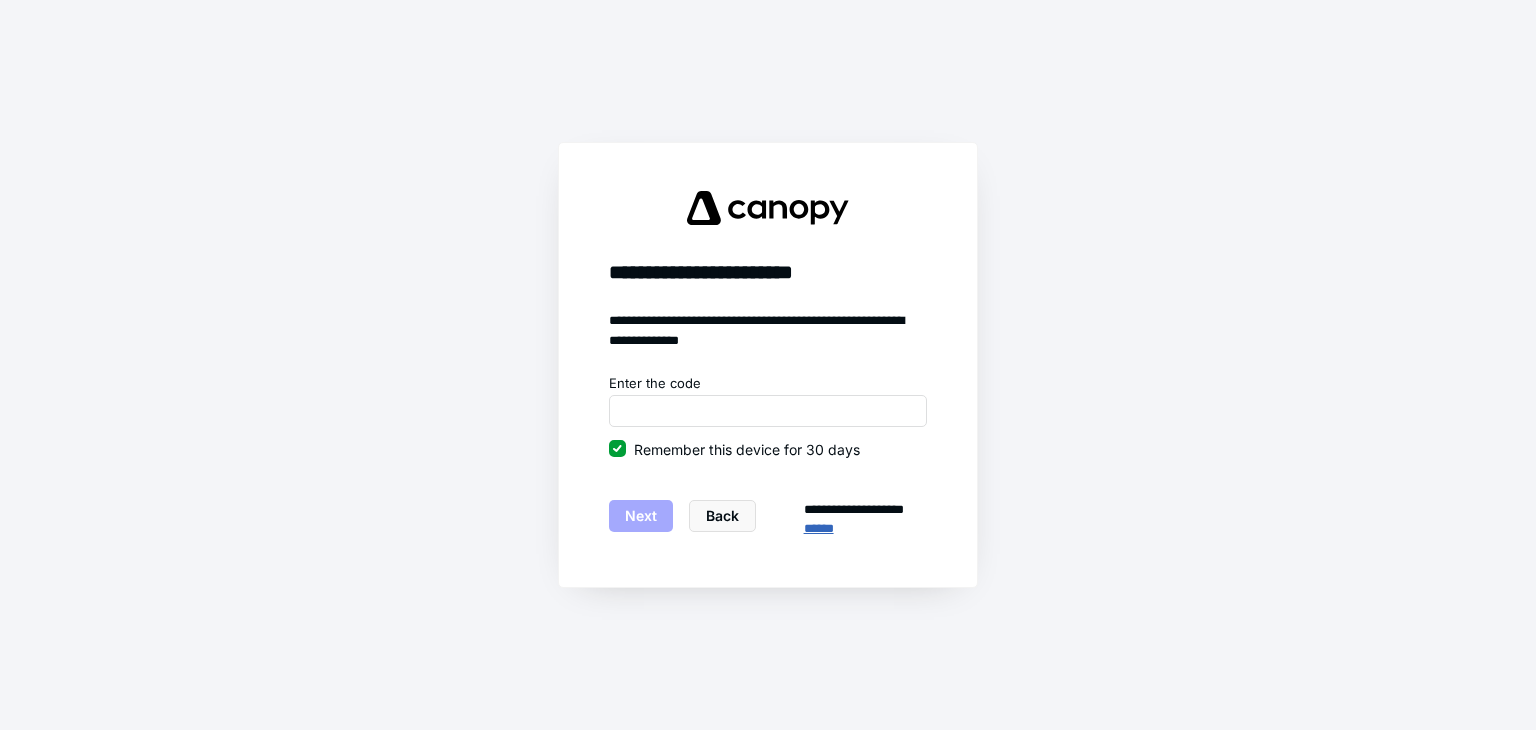 click on "******" at bounding box center [865, 529] 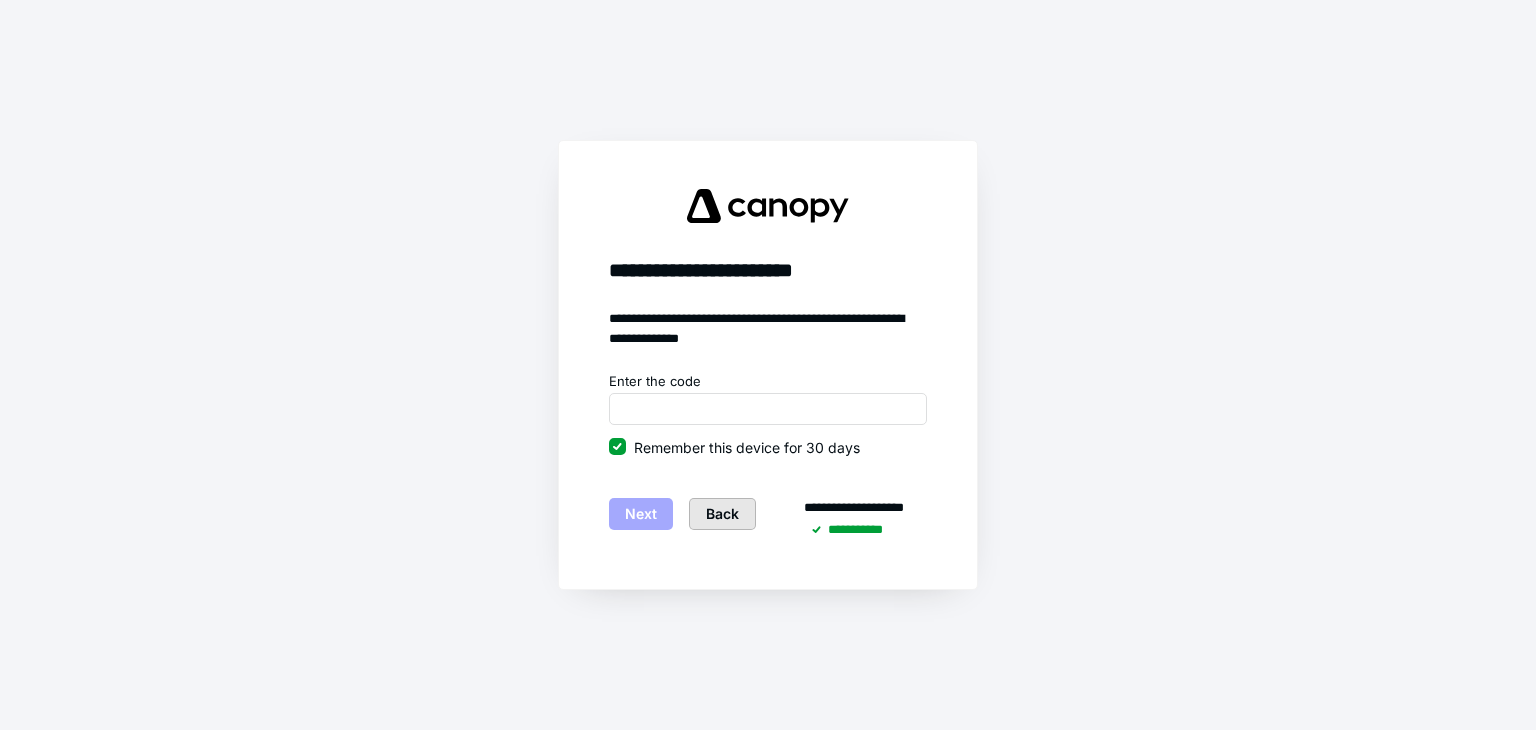 click on "Back" at bounding box center [722, 514] 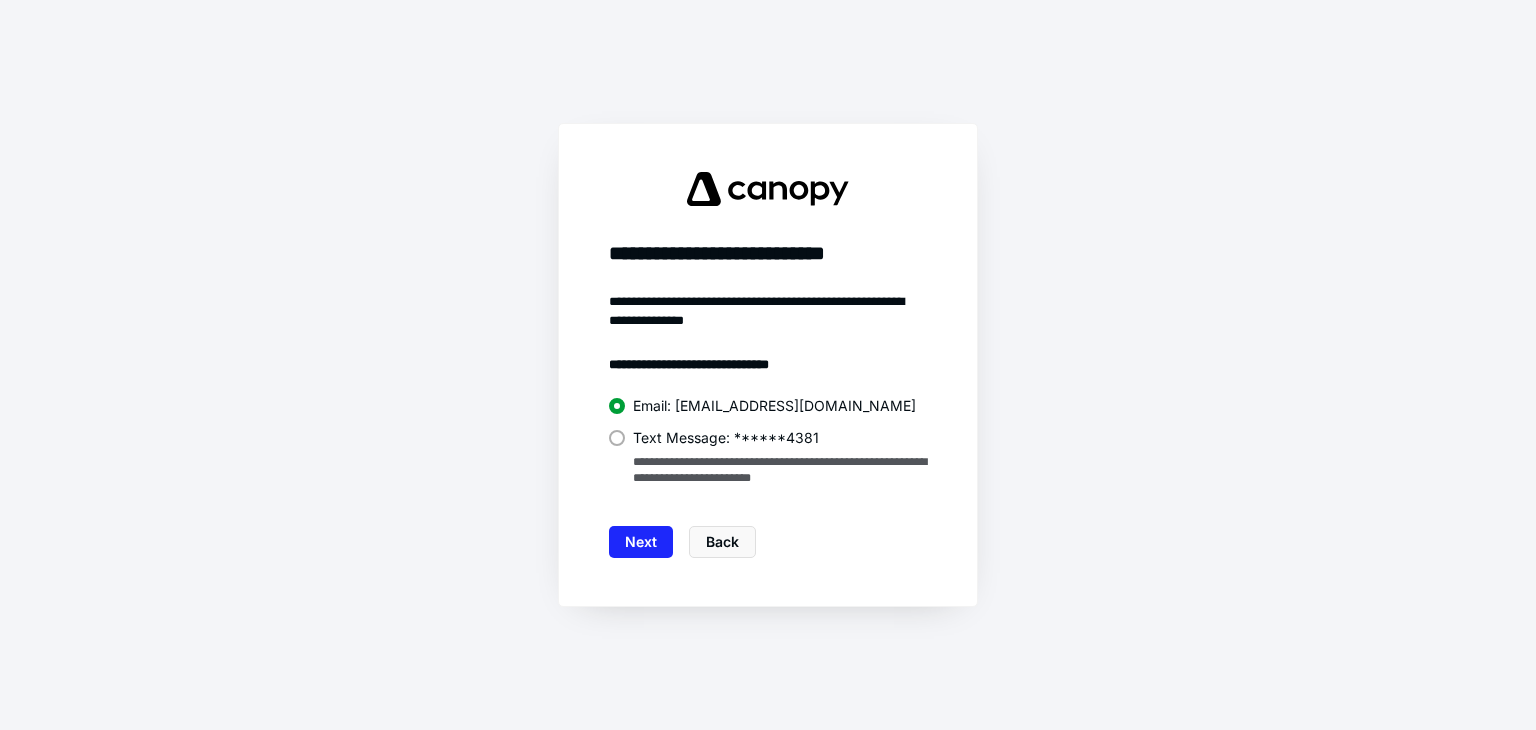 click on "Text Message: ******4381" at bounding box center [726, 438] 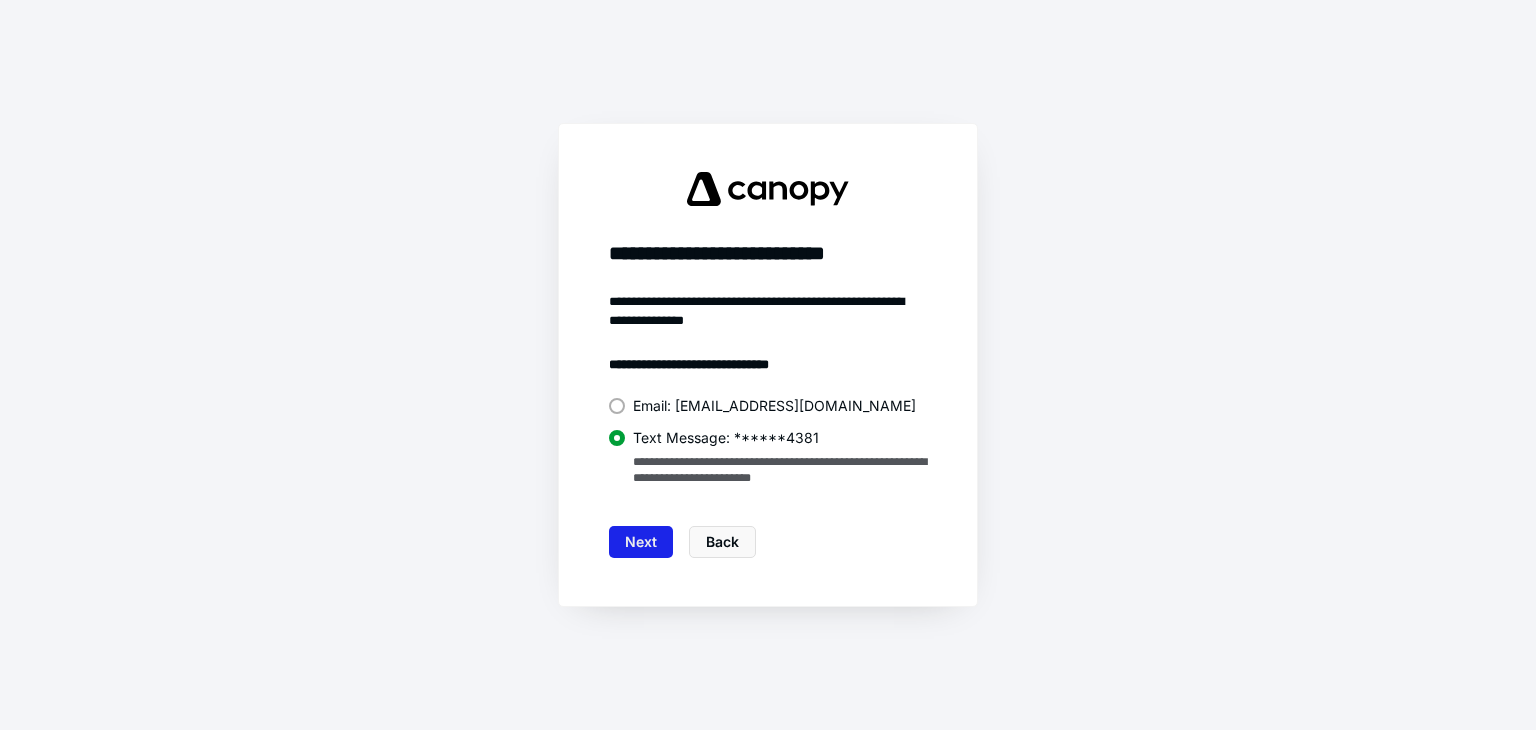 click on "Next" at bounding box center [641, 542] 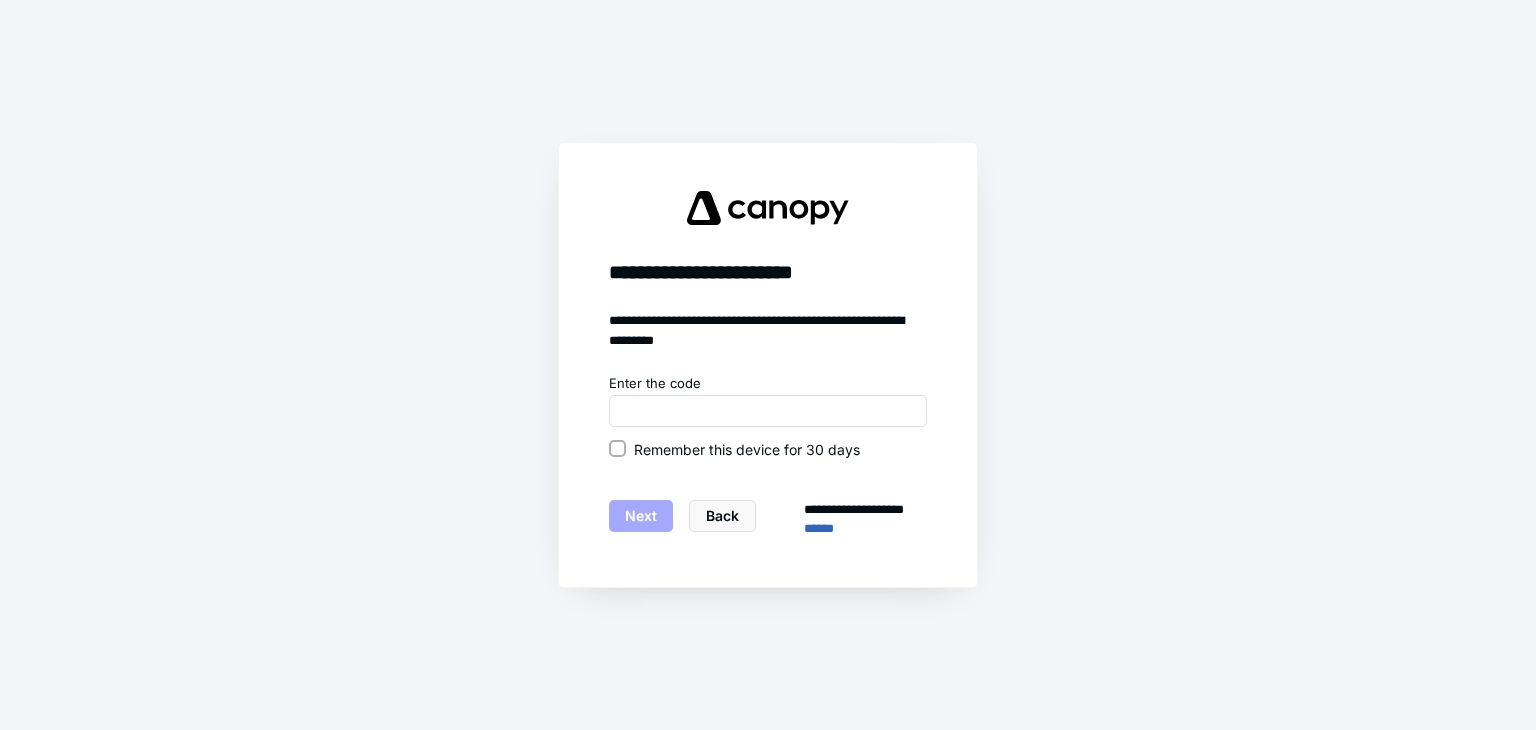 click on "Remember this device for 30 days" at bounding box center (747, 449) 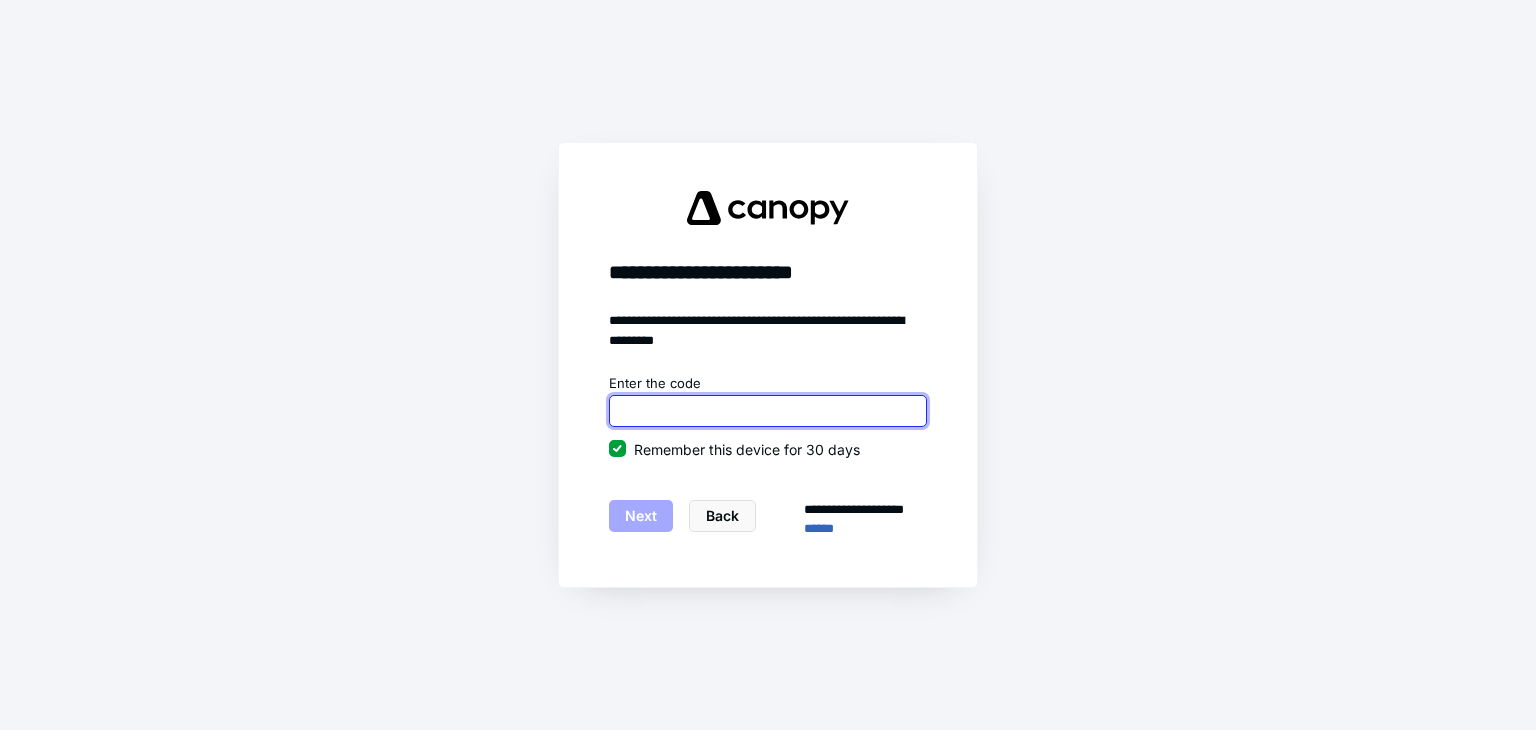 click at bounding box center (768, 411) 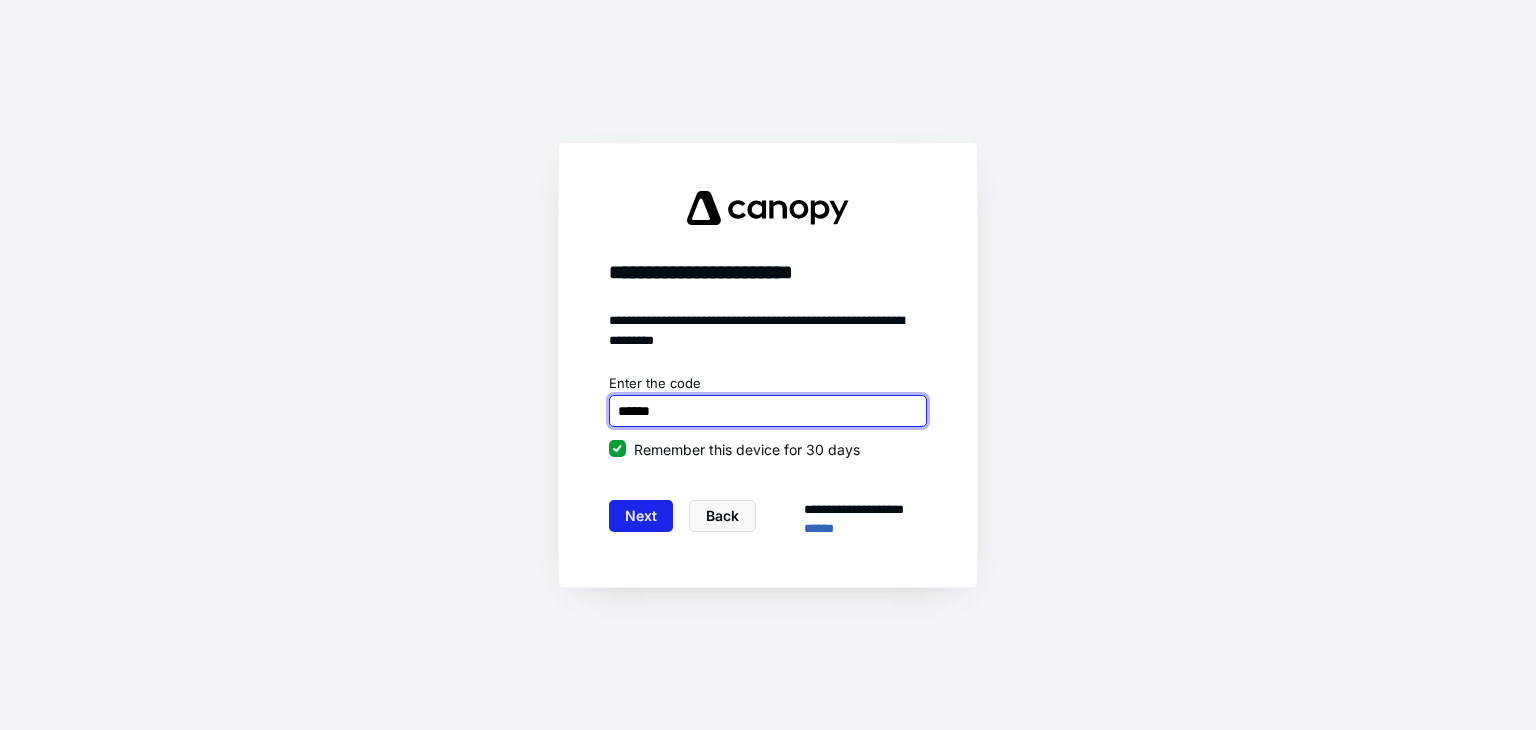 type on "******" 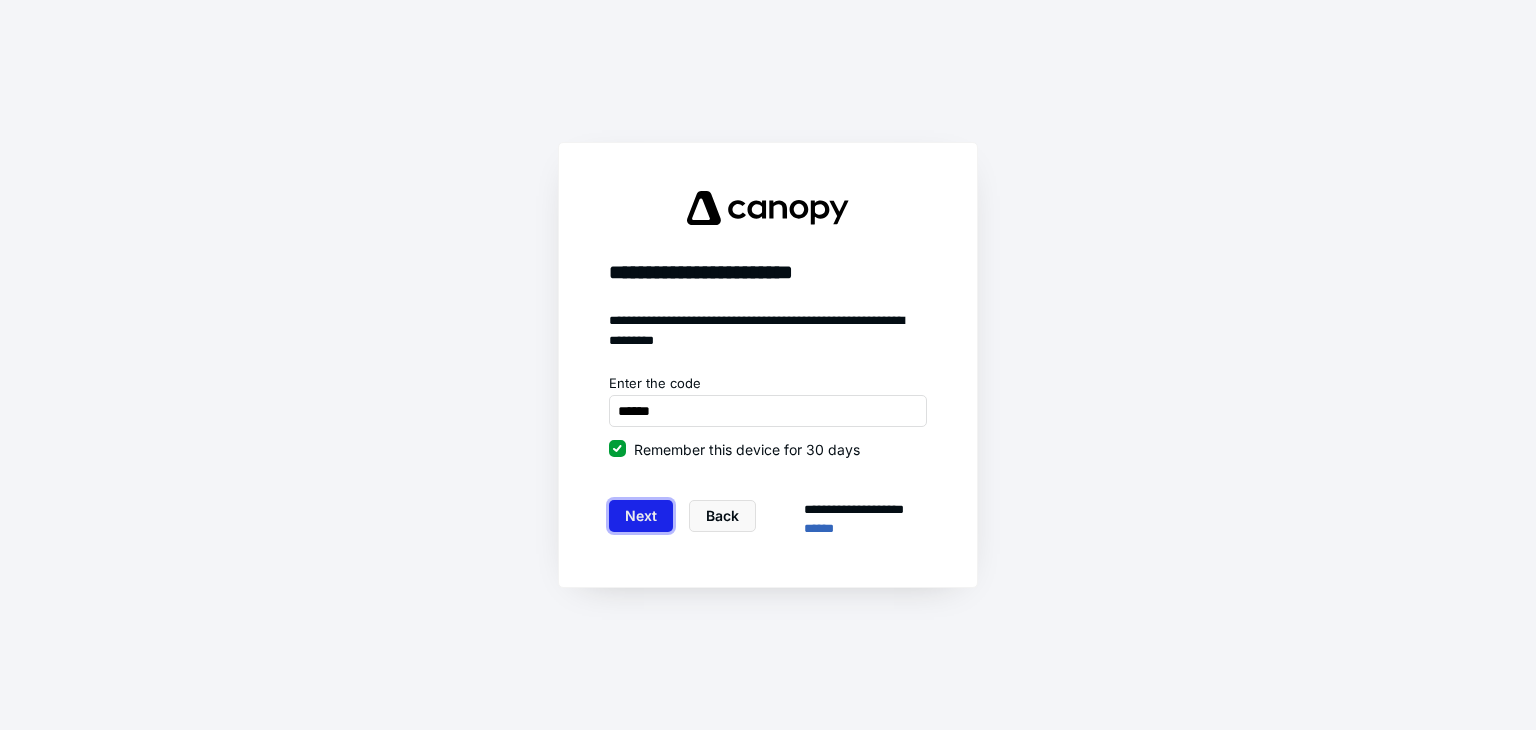 click on "Next" at bounding box center (641, 516) 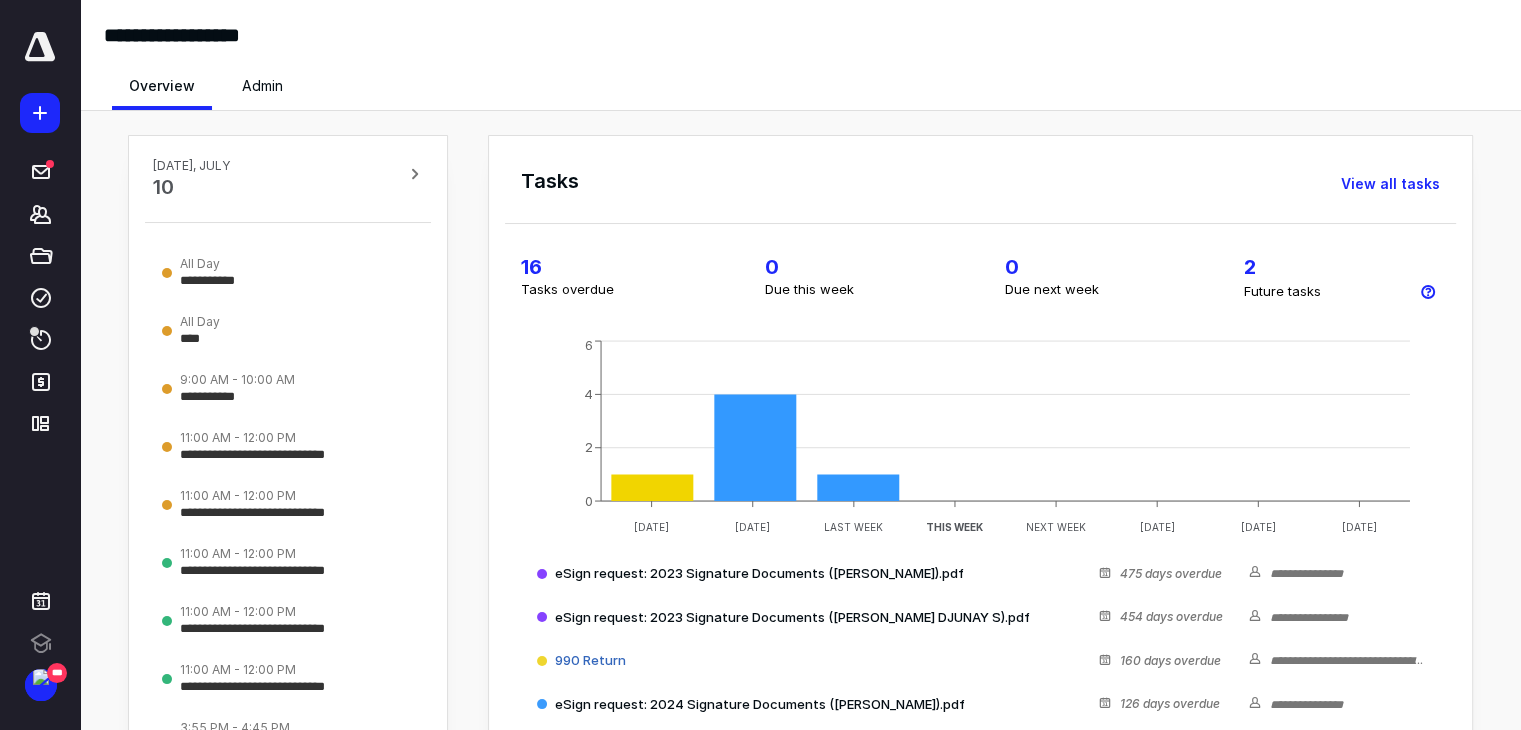 scroll, scrollTop: 0, scrollLeft: 0, axis: both 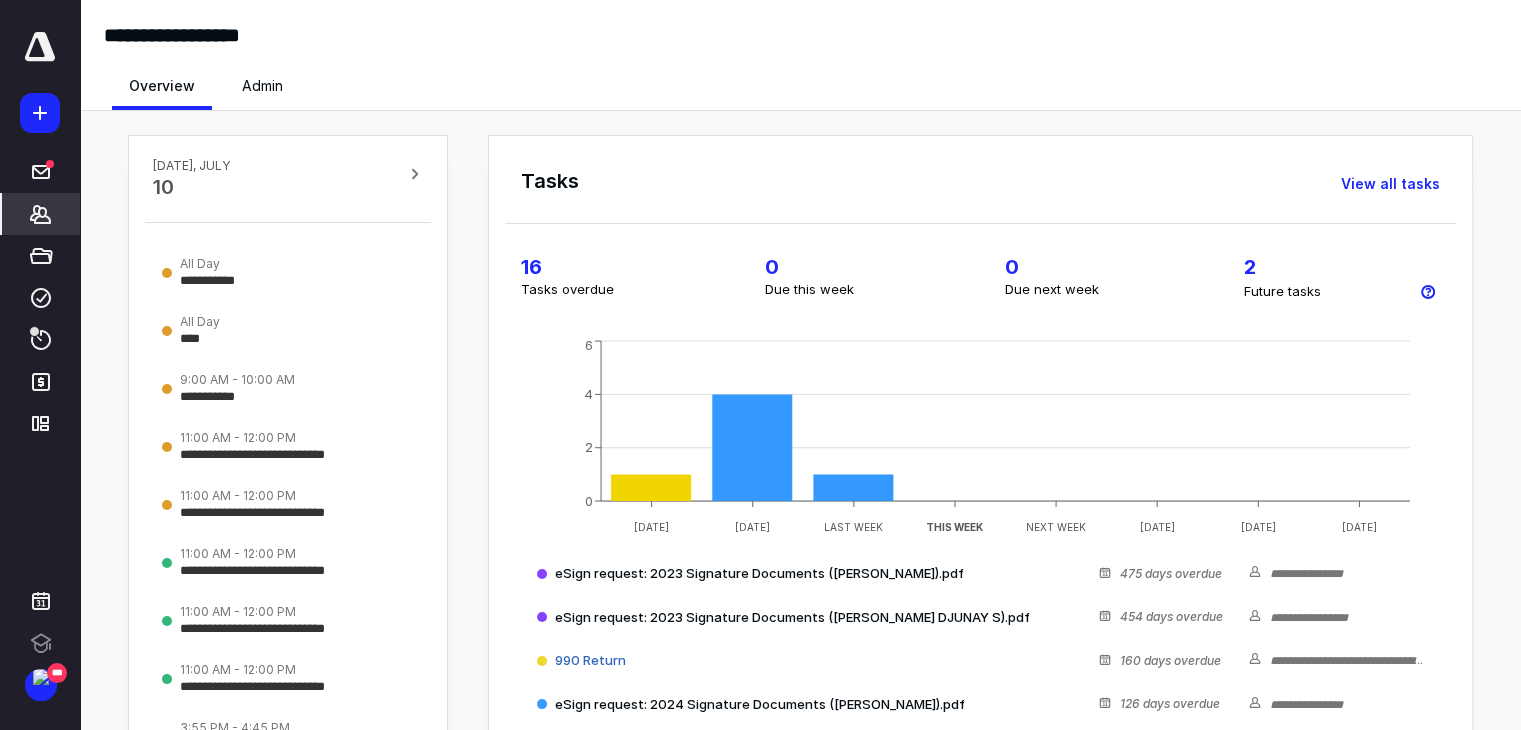 click 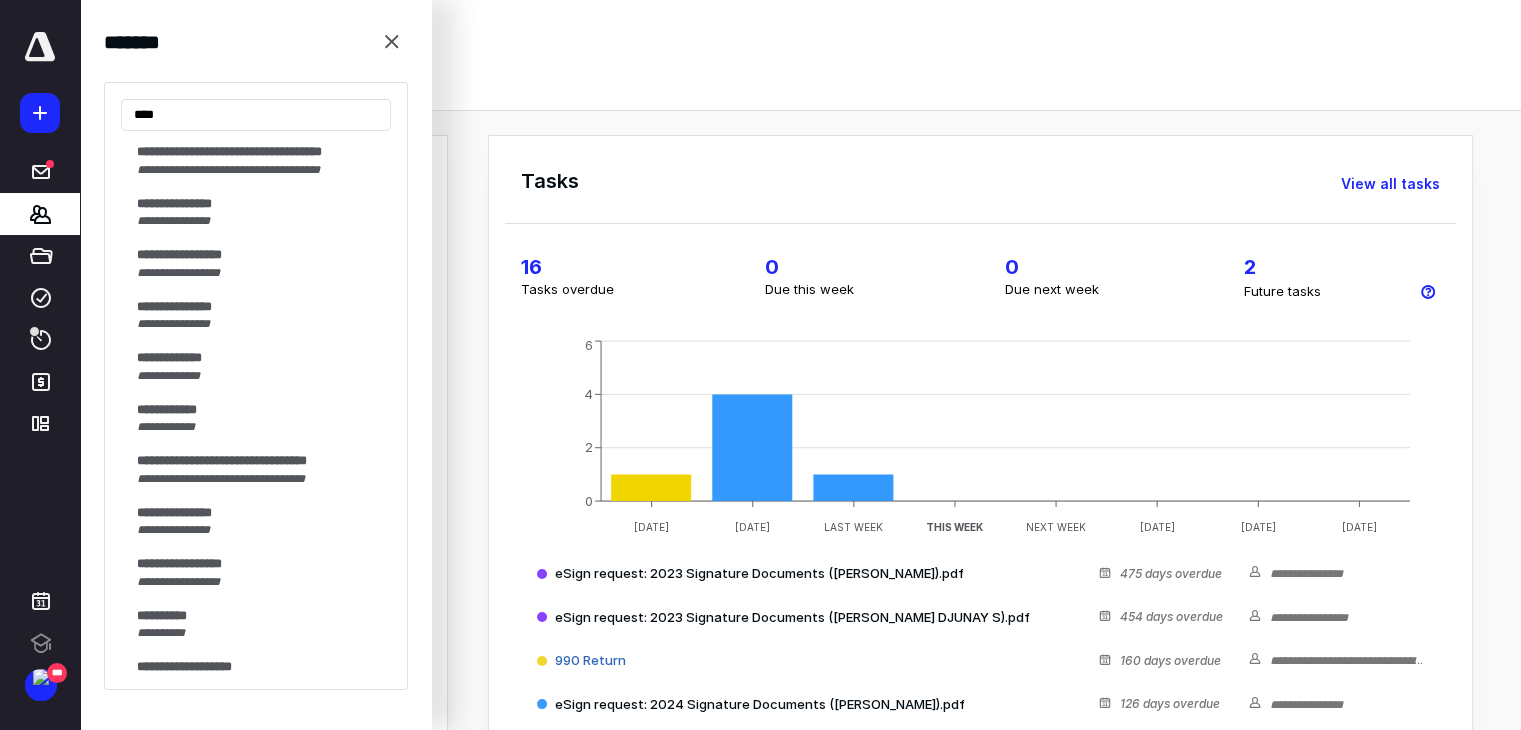 scroll, scrollTop: 354, scrollLeft: 0, axis: vertical 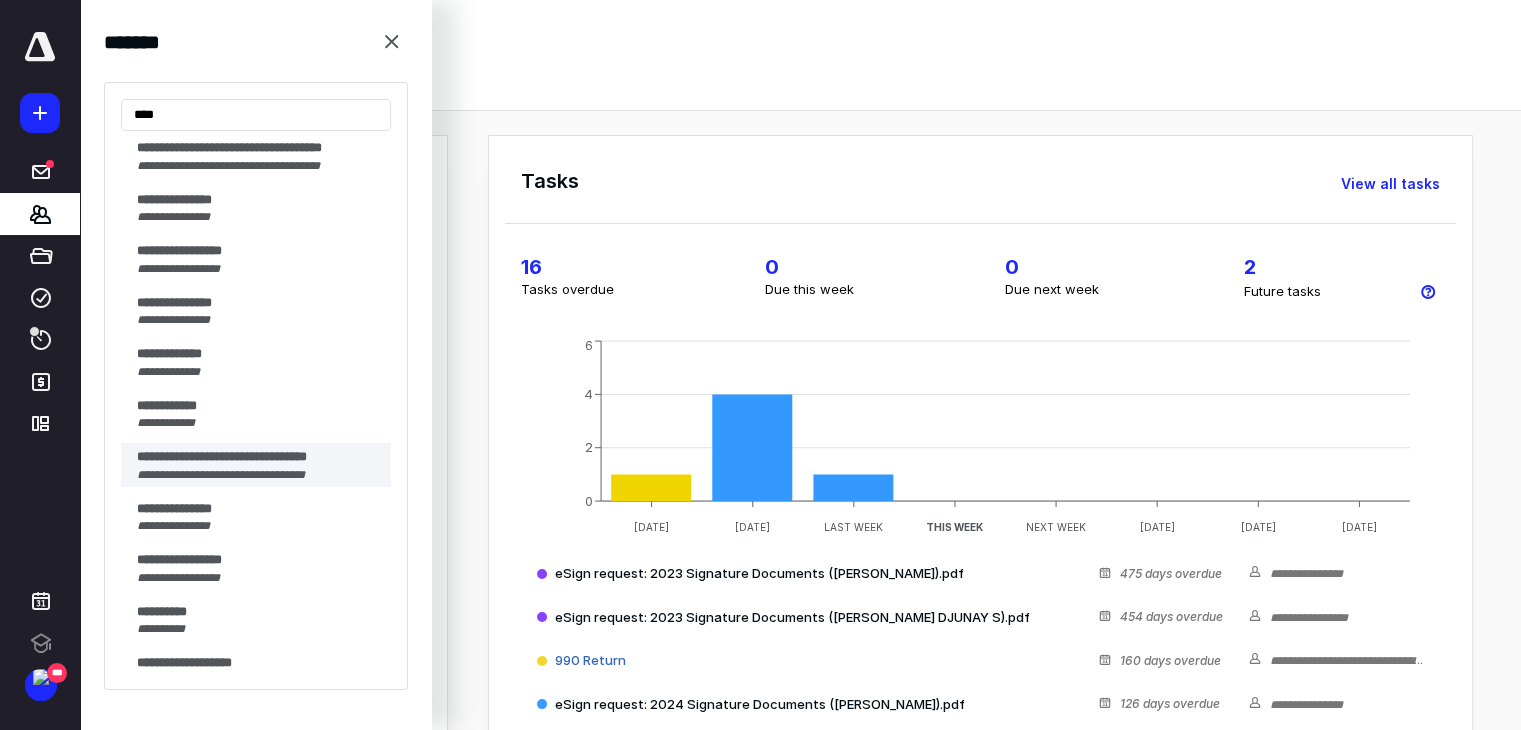 type on "****" 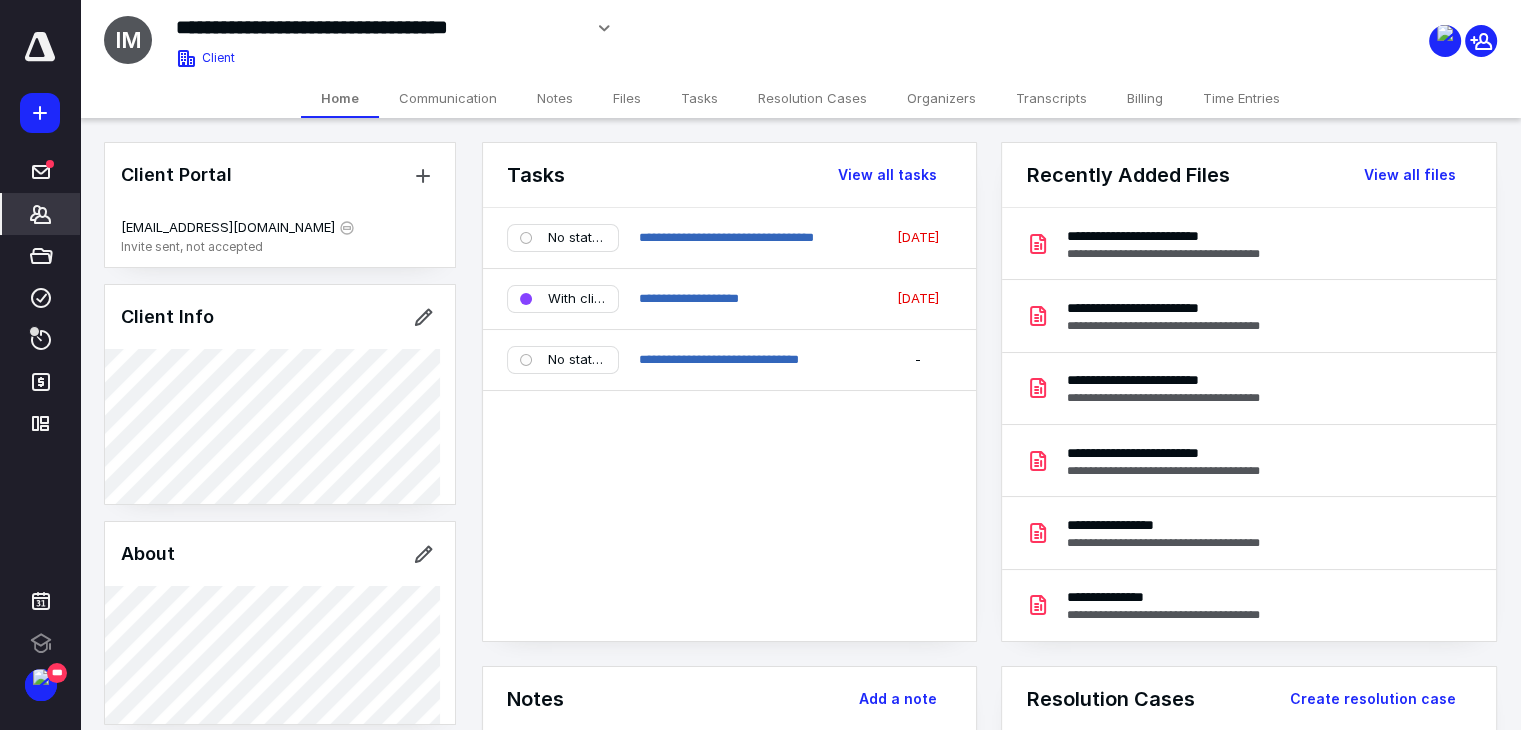 click on "Notes" at bounding box center (555, 98) 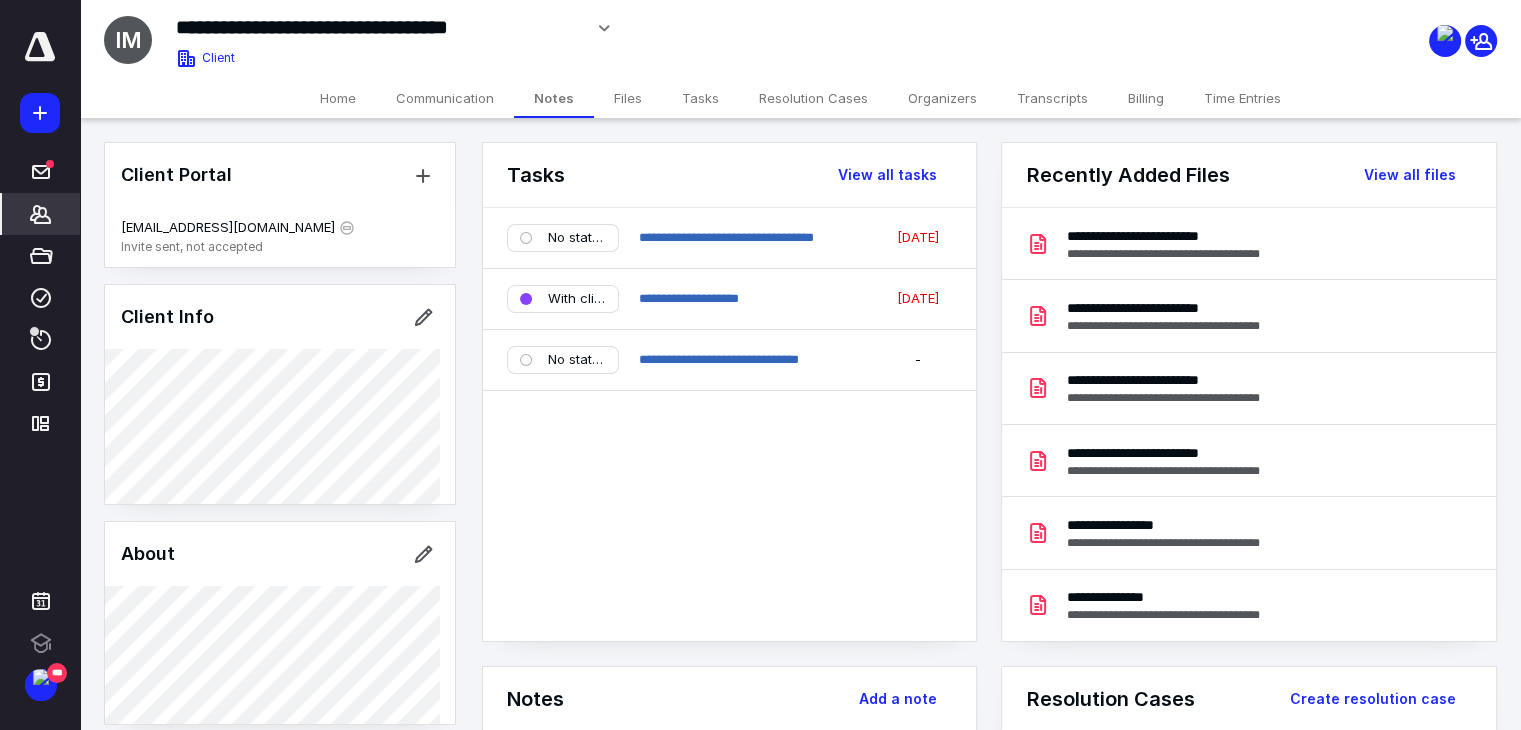 scroll, scrollTop: 0, scrollLeft: 0, axis: both 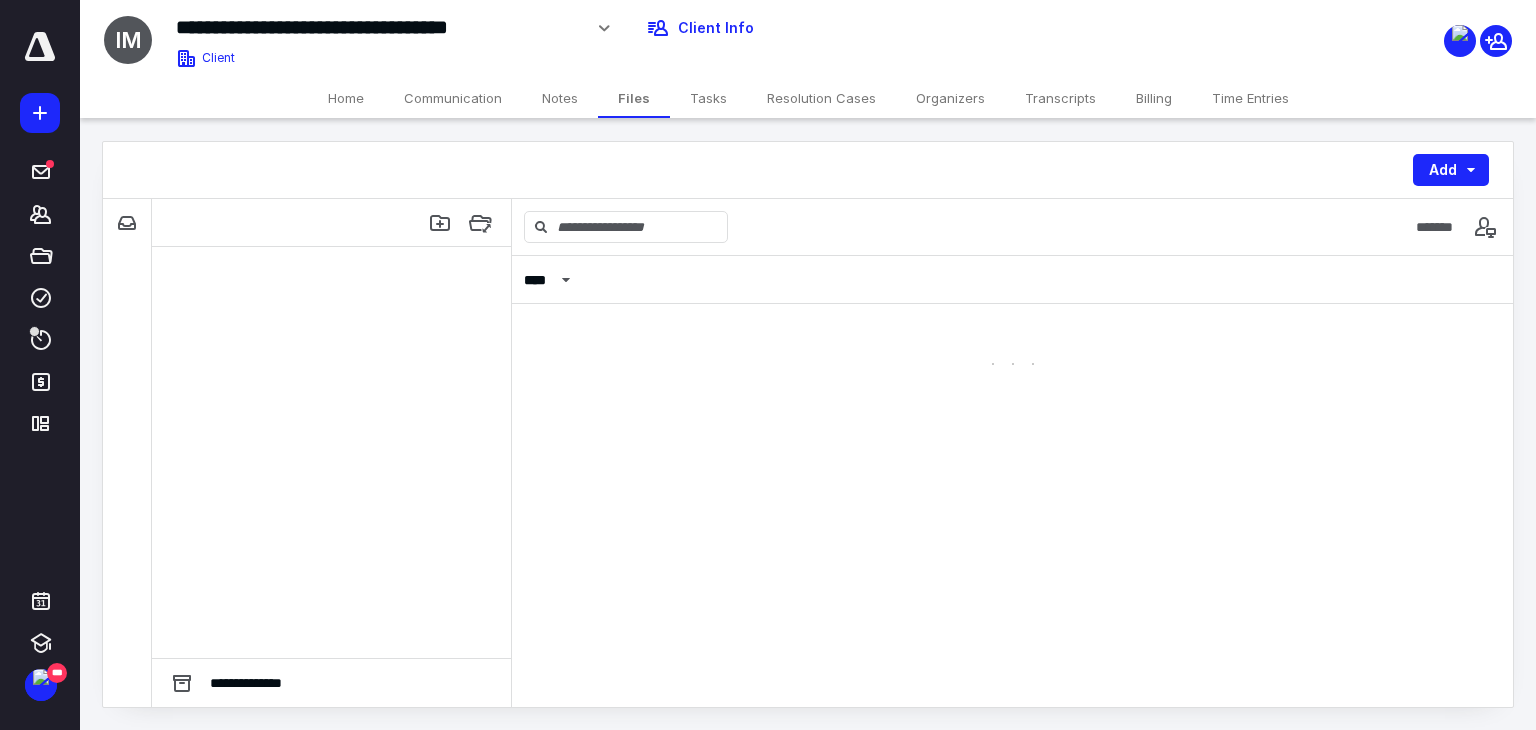 click on "Notes" at bounding box center (560, 98) 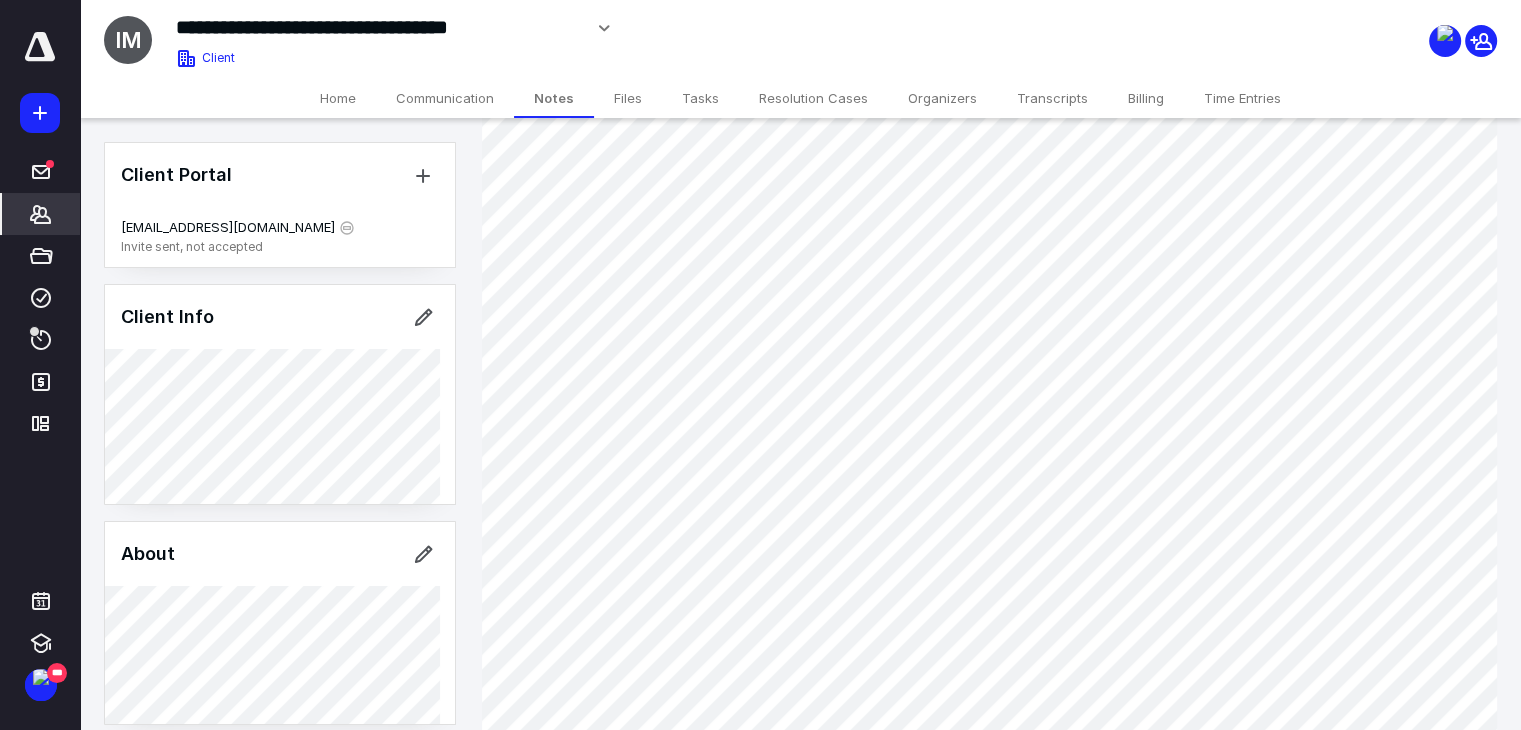 scroll, scrollTop: 140, scrollLeft: 0, axis: vertical 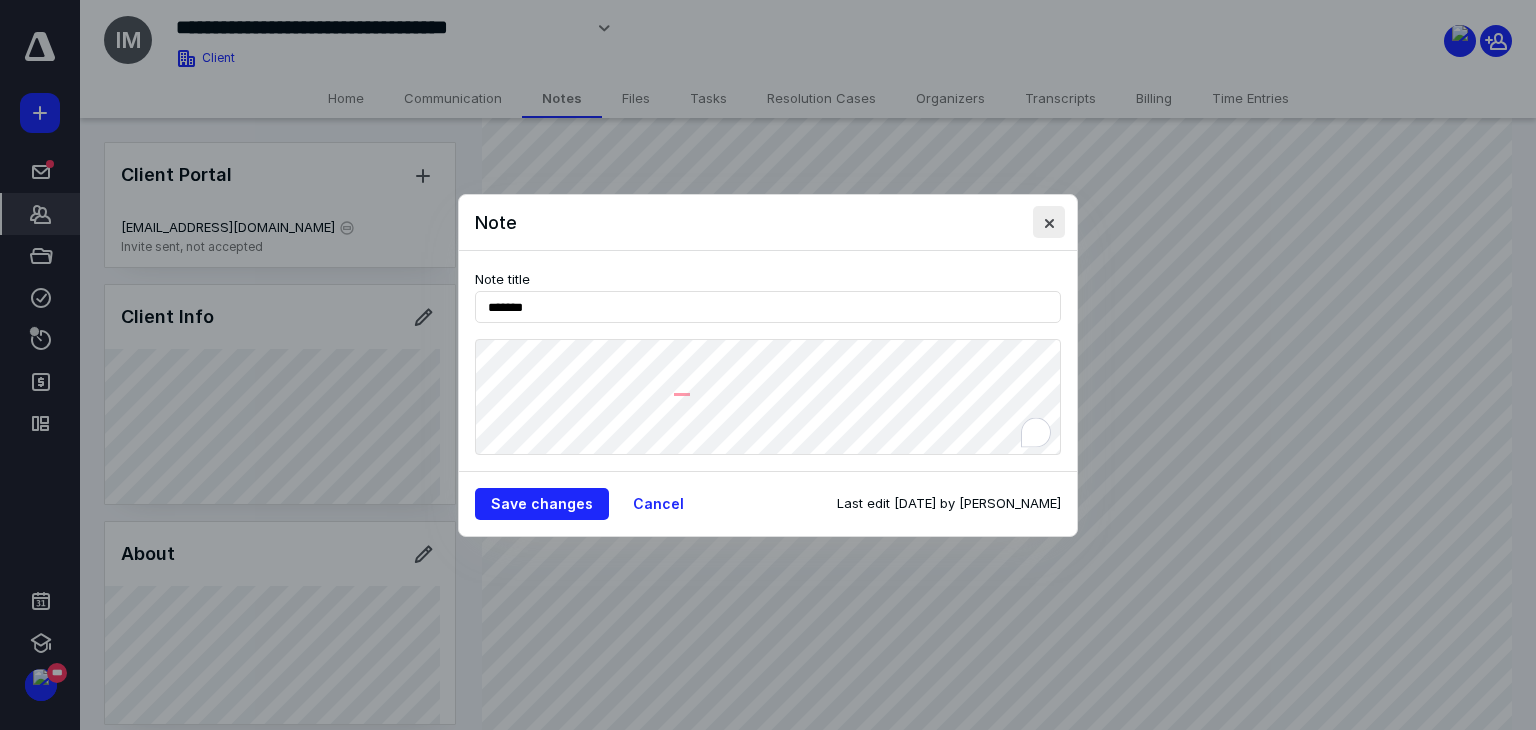 click at bounding box center [1049, 222] 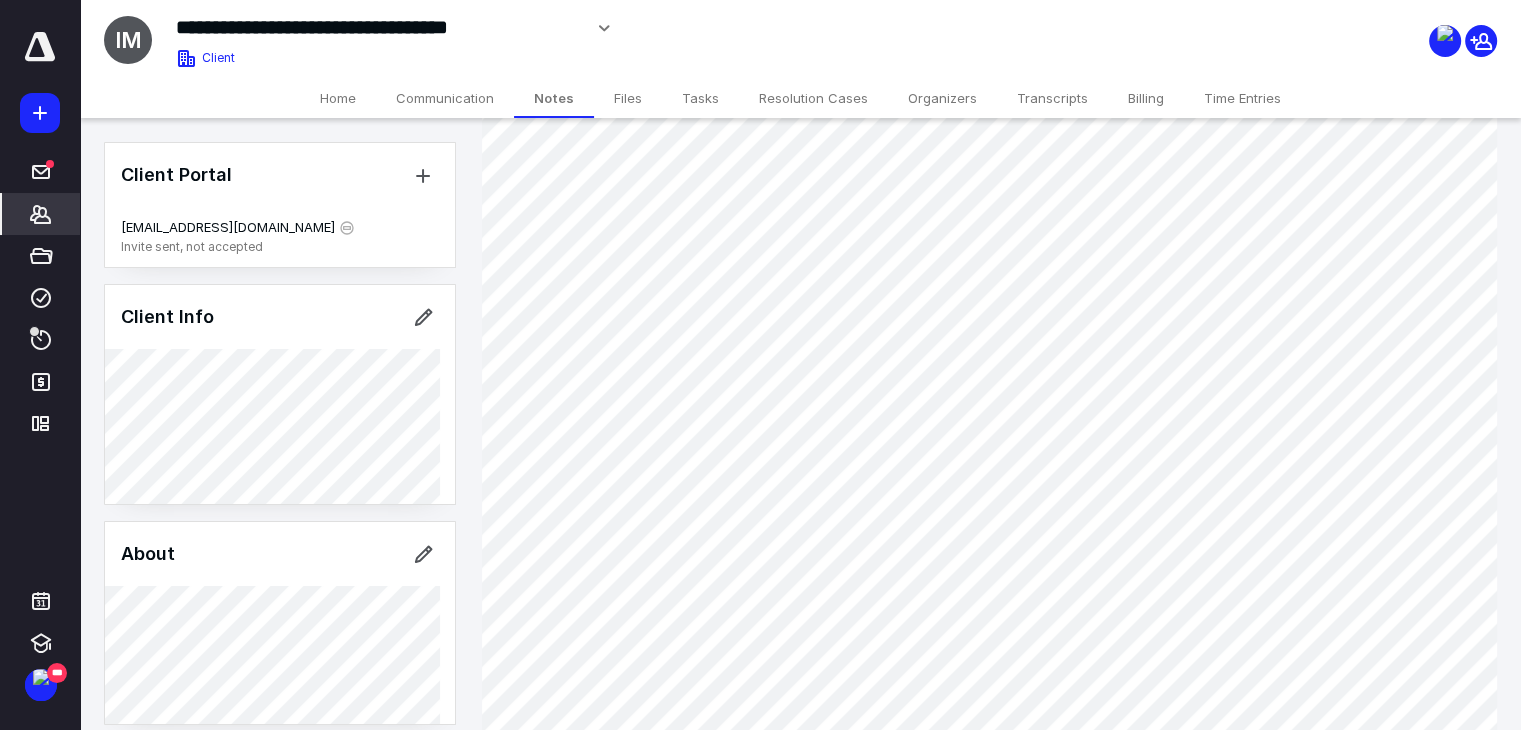 scroll, scrollTop: 414, scrollLeft: 0, axis: vertical 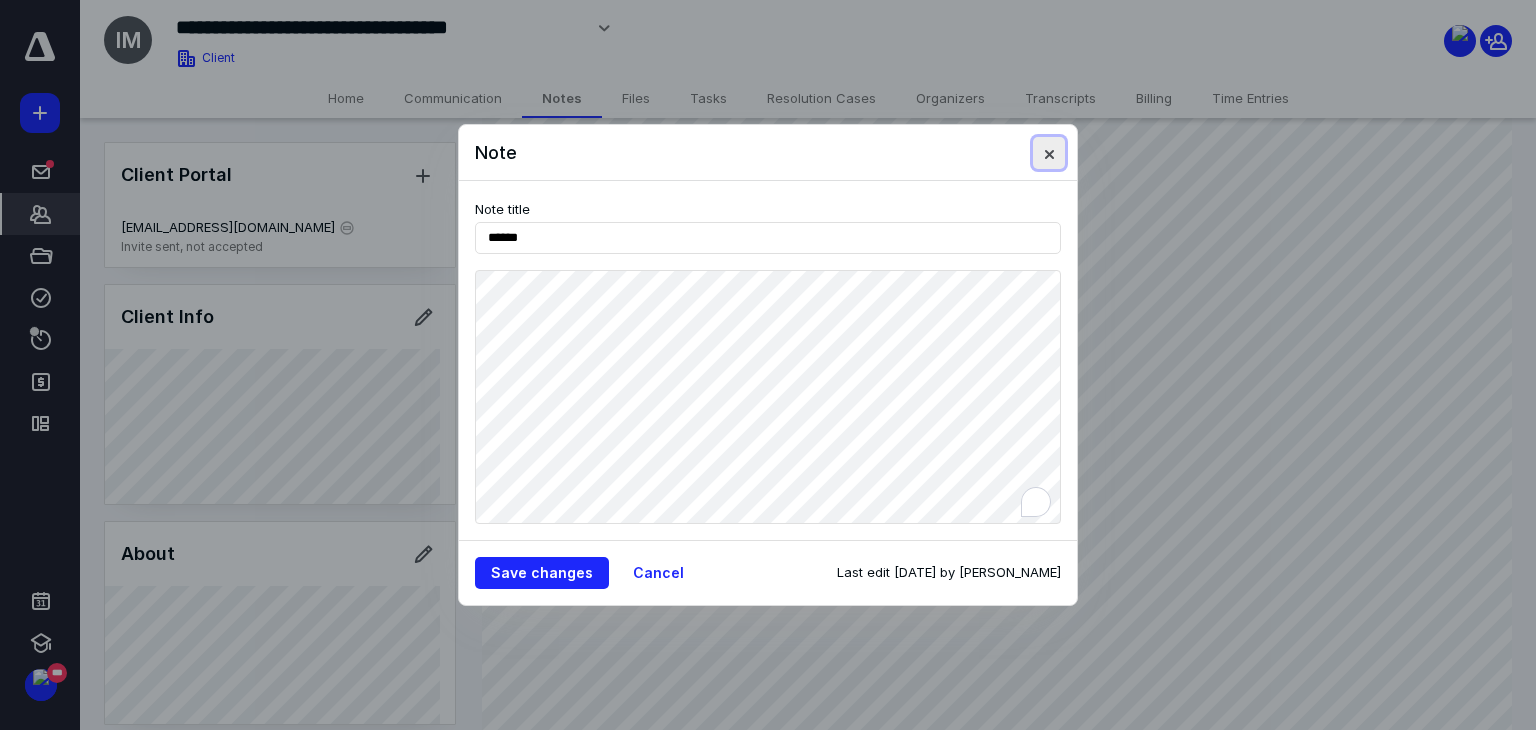 click at bounding box center [1049, 153] 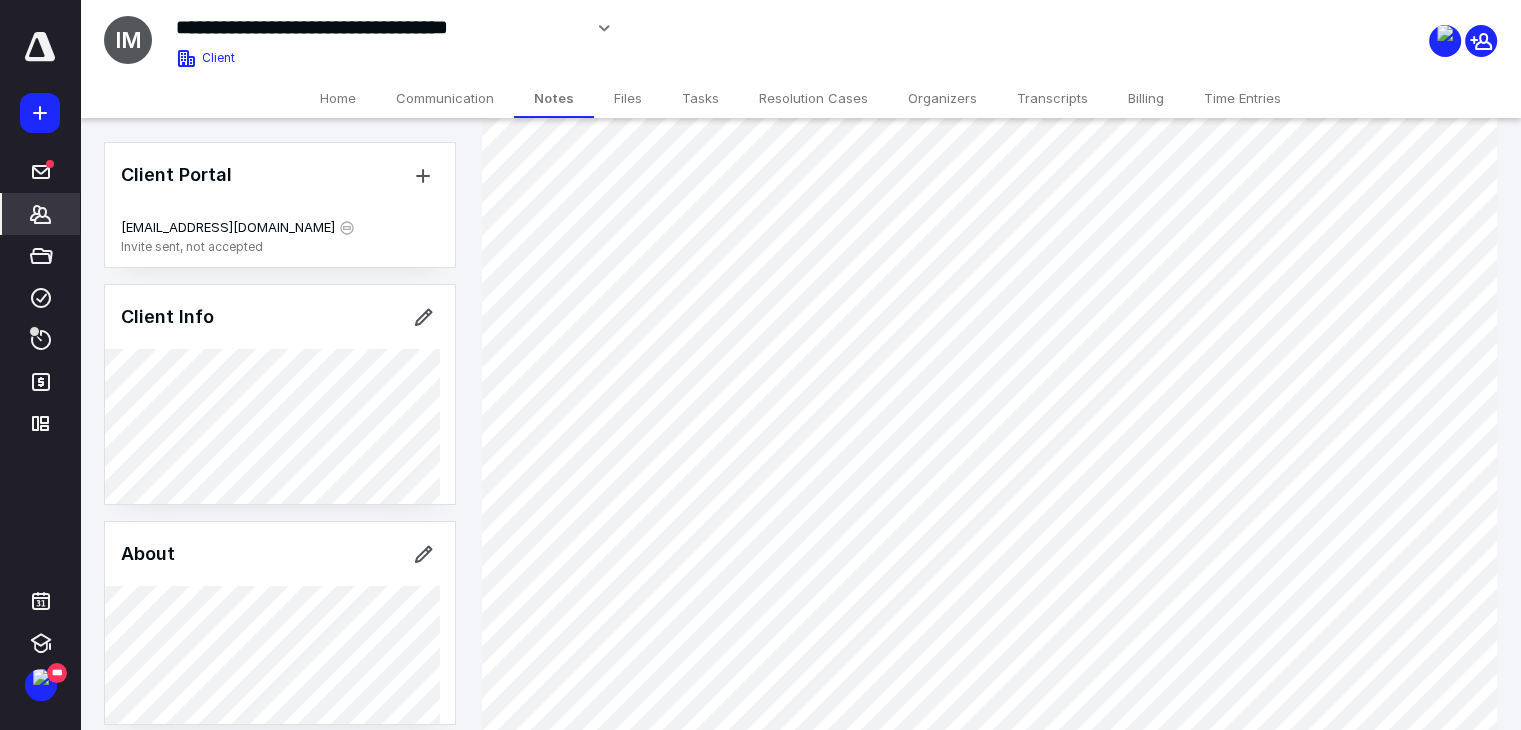 scroll, scrollTop: 0, scrollLeft: 0, axis: both 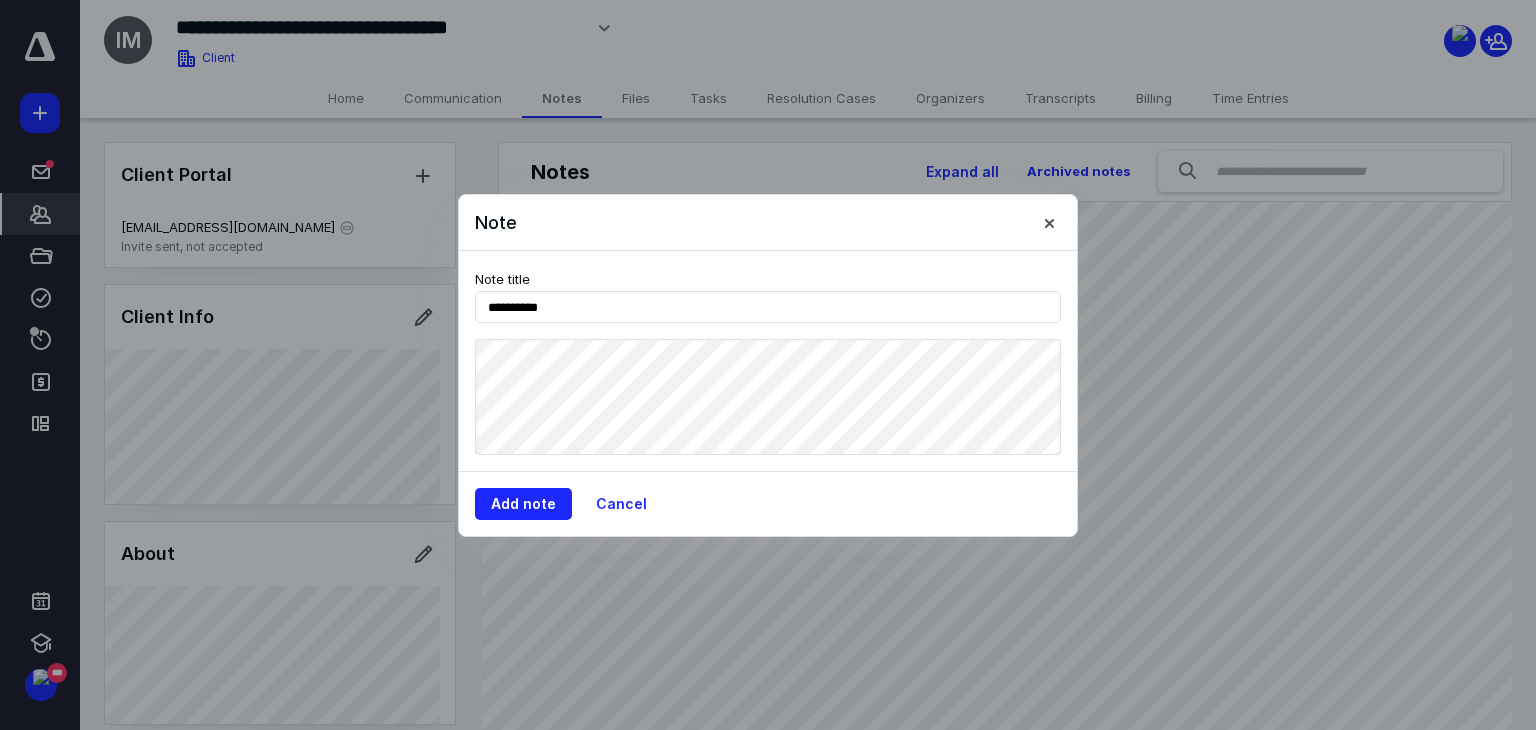 type on "*********" 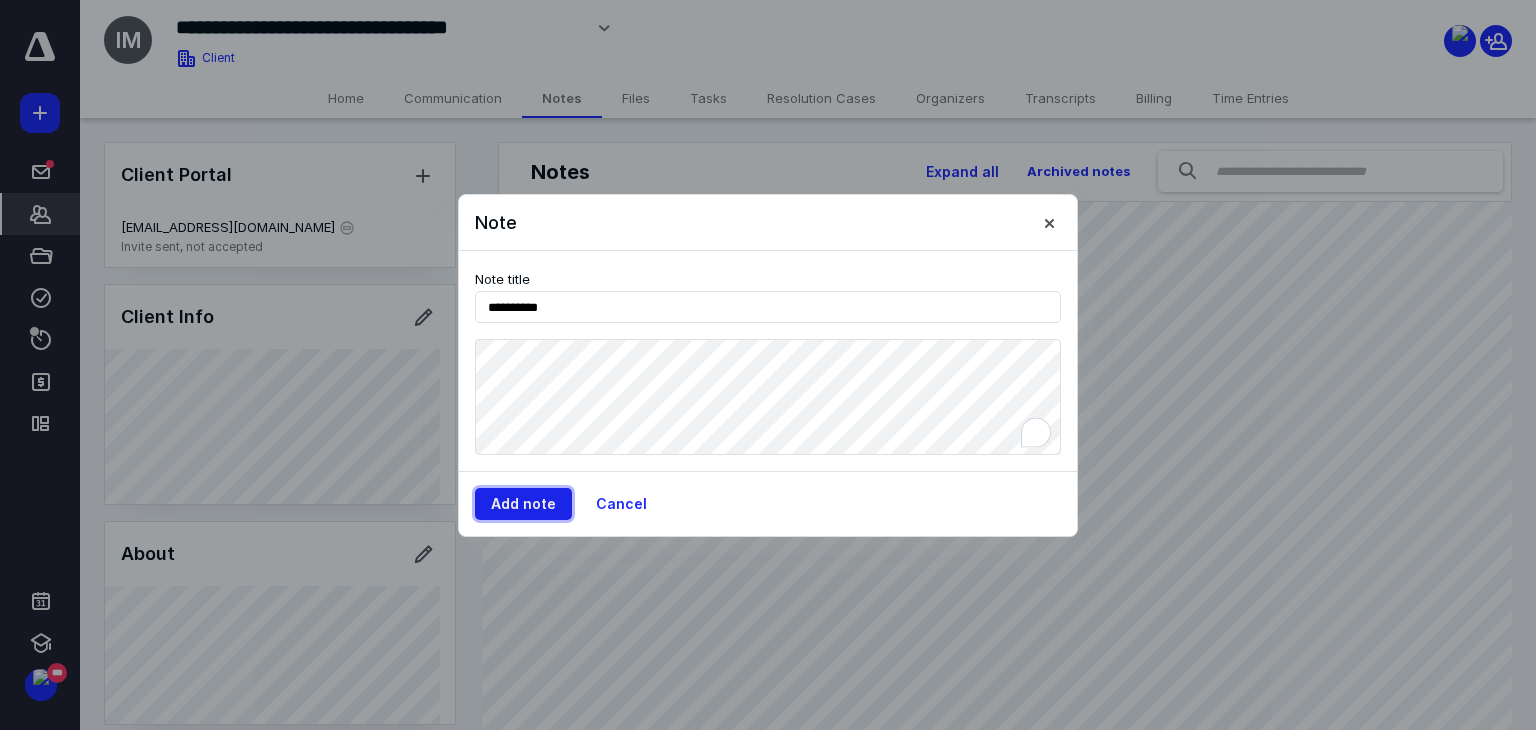 click on "Add note" at bounding box center [523, 504] 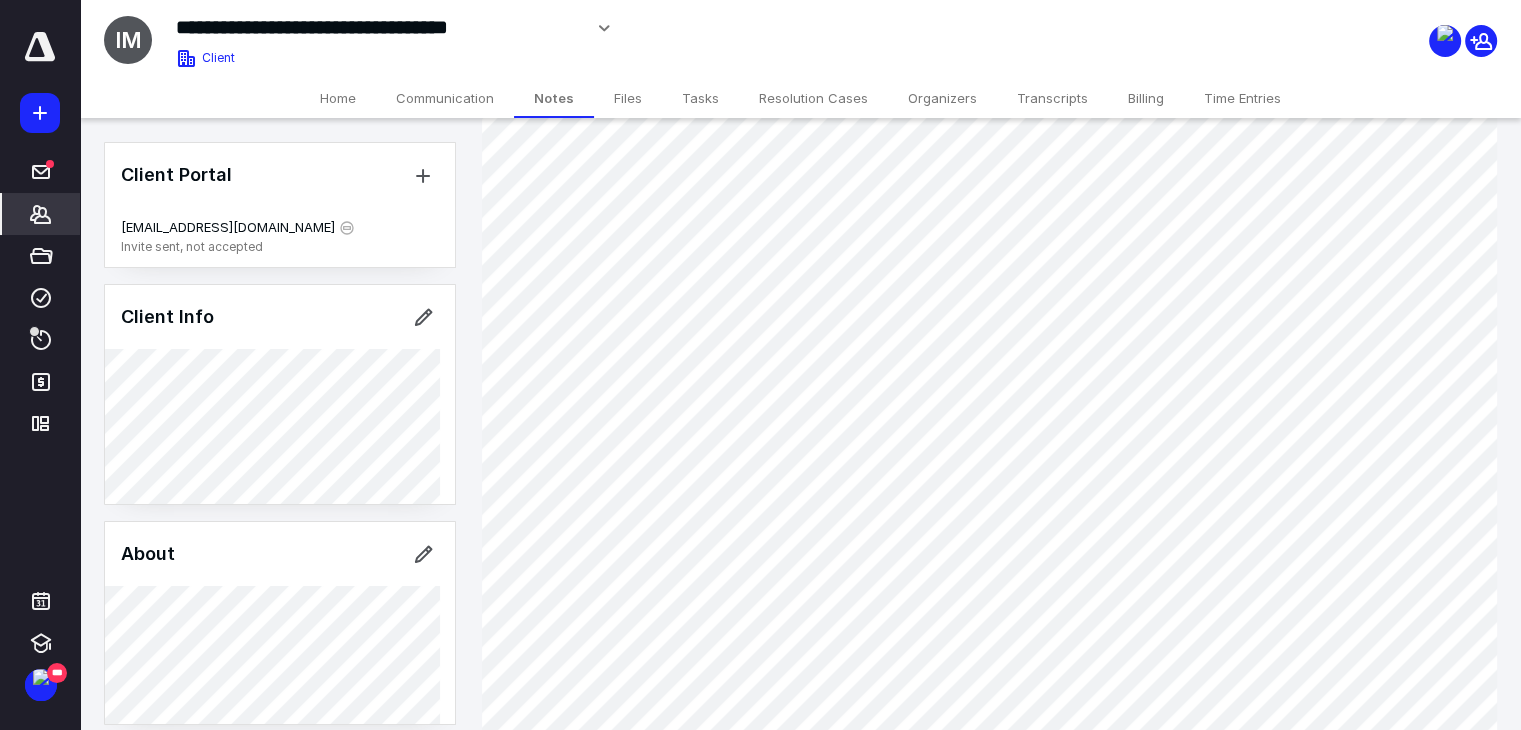 scroll, scrollTop: 672, scrollLeft: 0, axis: vertical 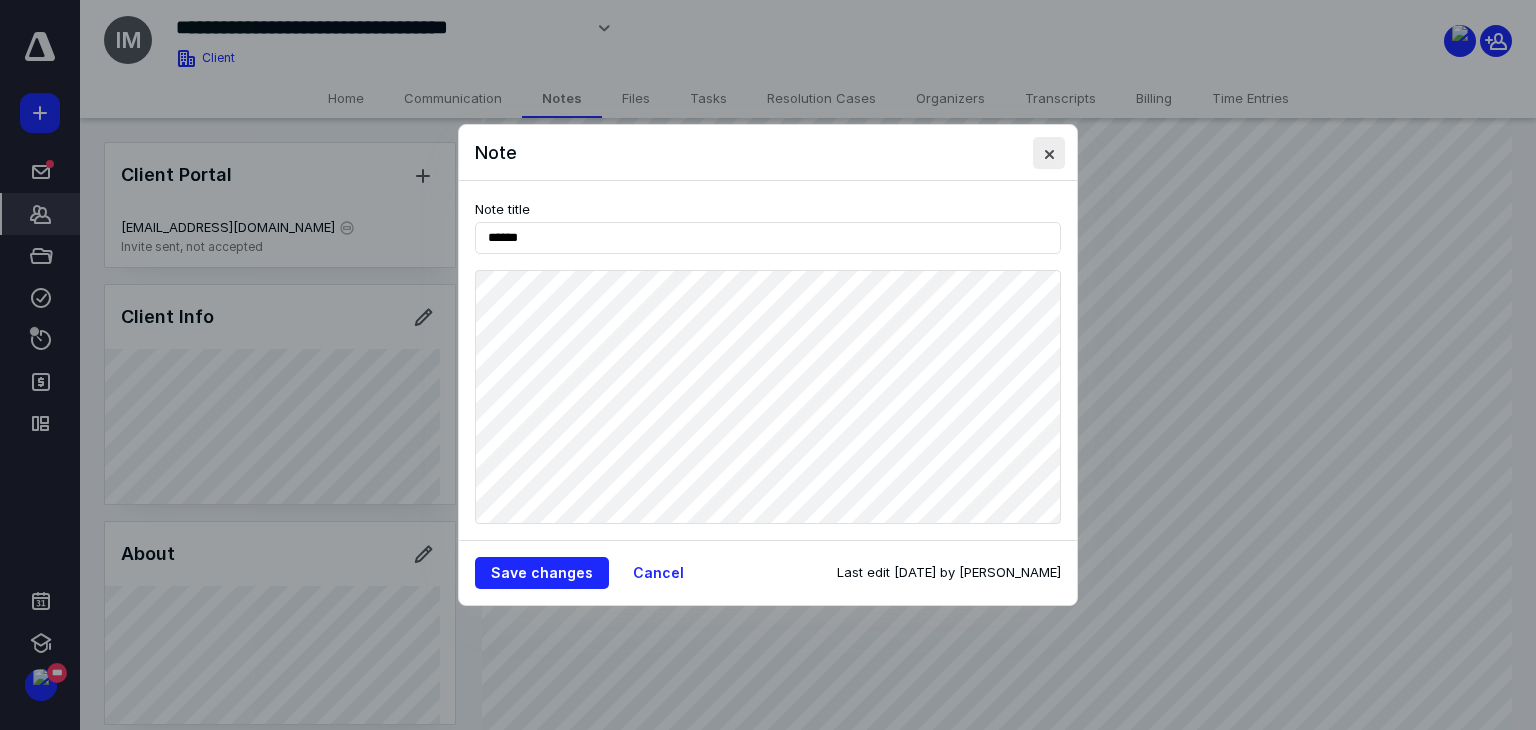 click at bounding box center [1049, 153] 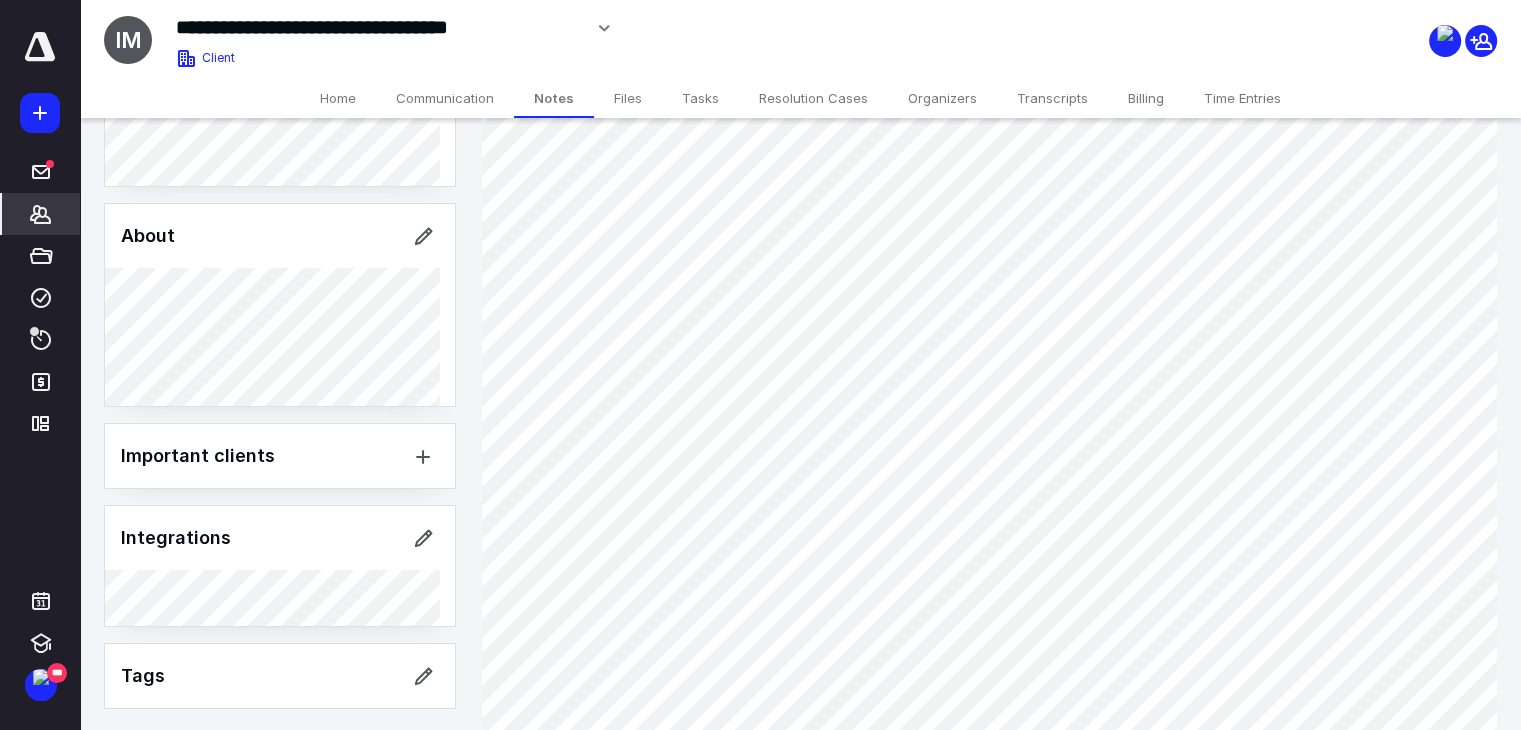 scroll, scrollTop: 0, scrollLeft: 0, axis: both 